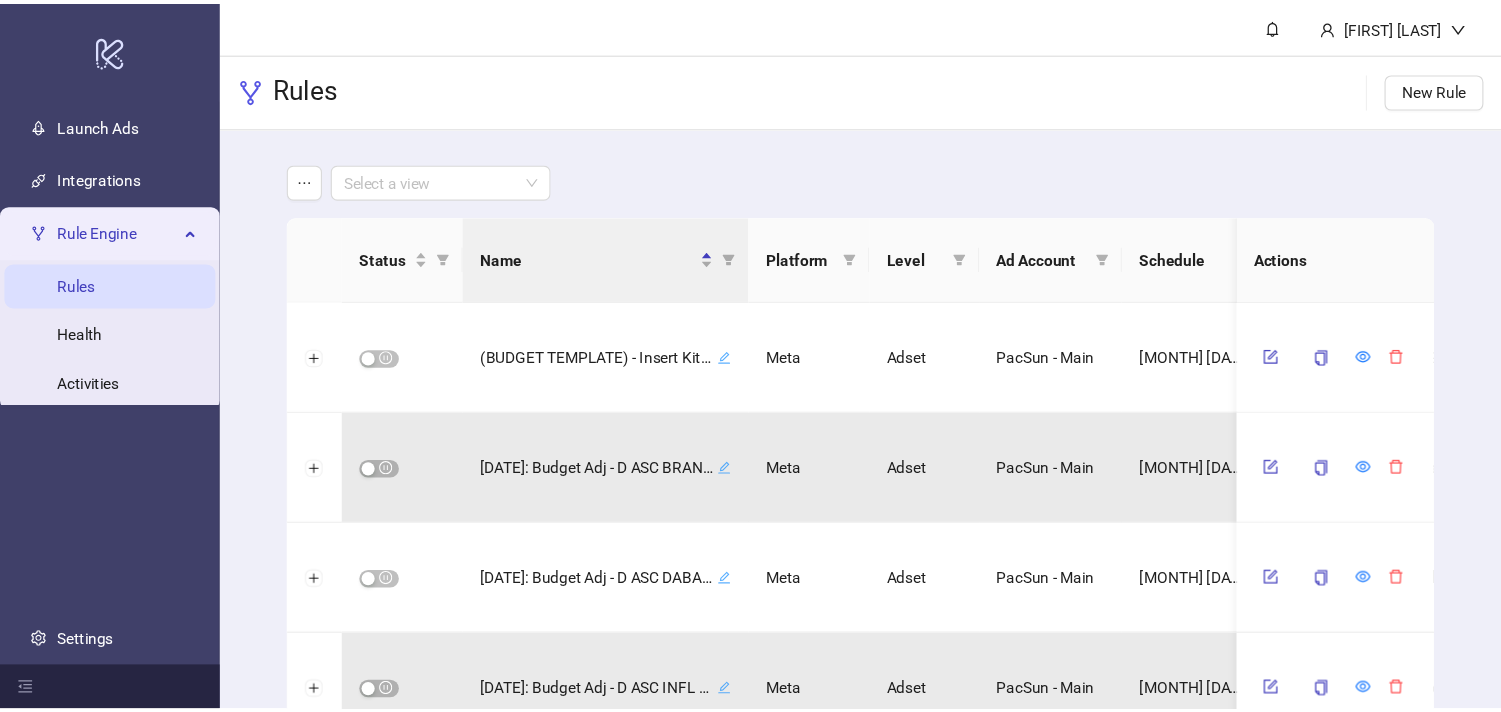scroll, scrollTop: 0, scrollLeft: 0, axis: both 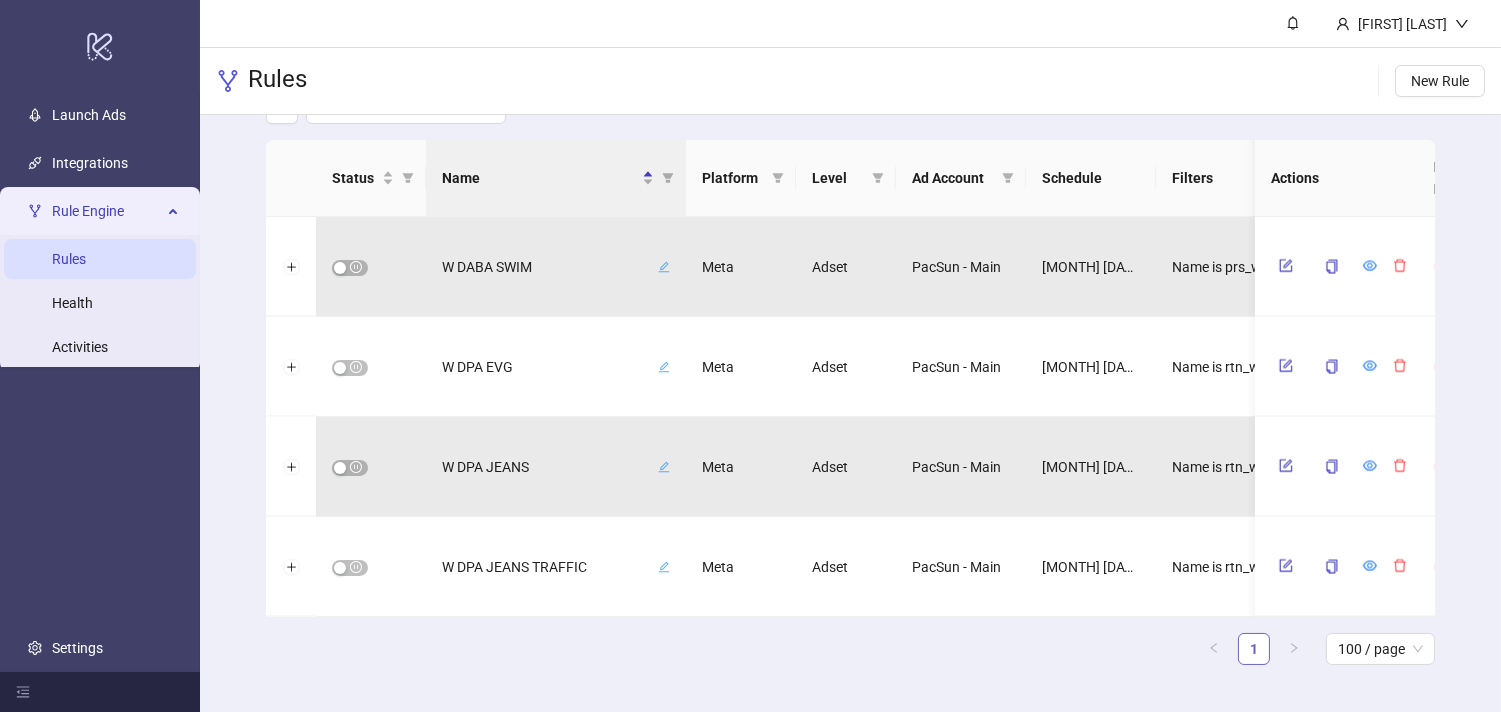 click on "1" at bounding box center (1254, 649) 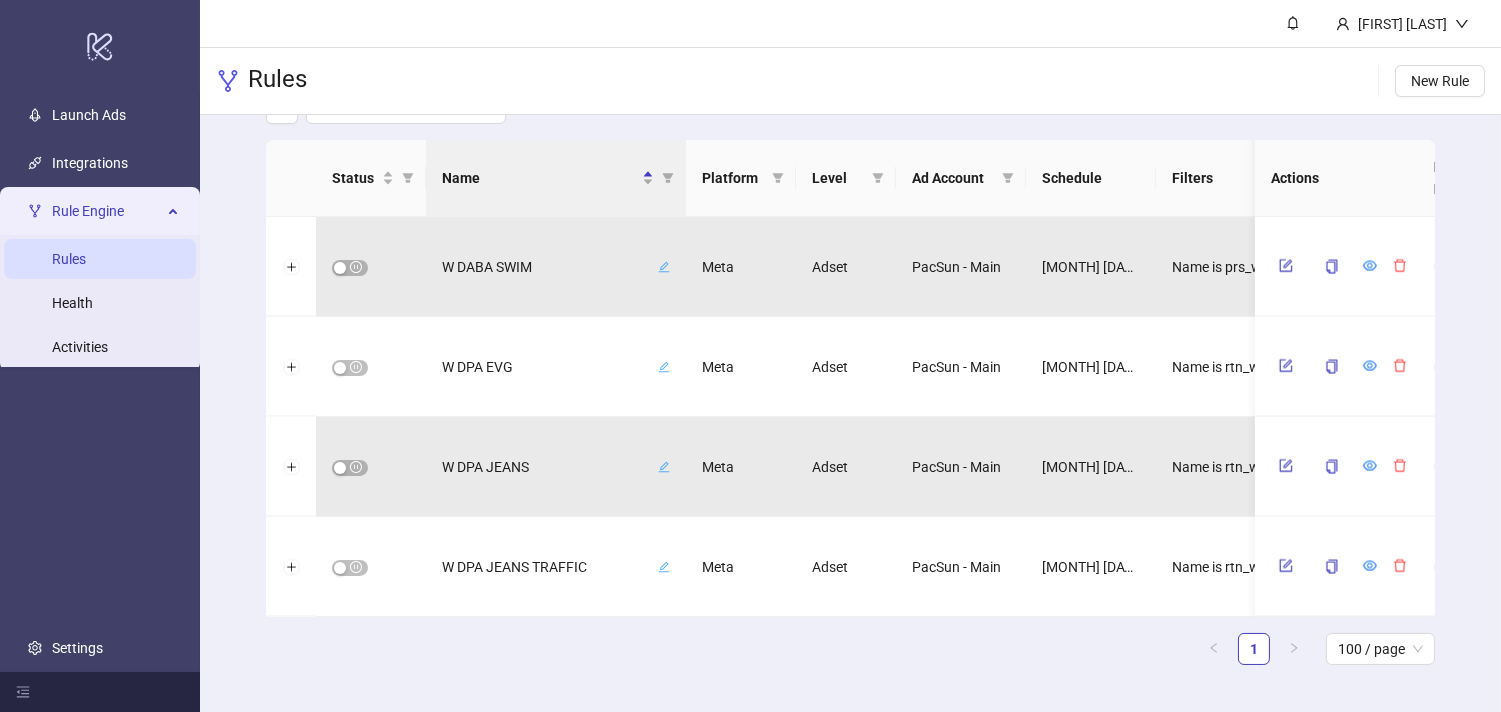 click on "1 100 / page" at bounding box center [850, 649] 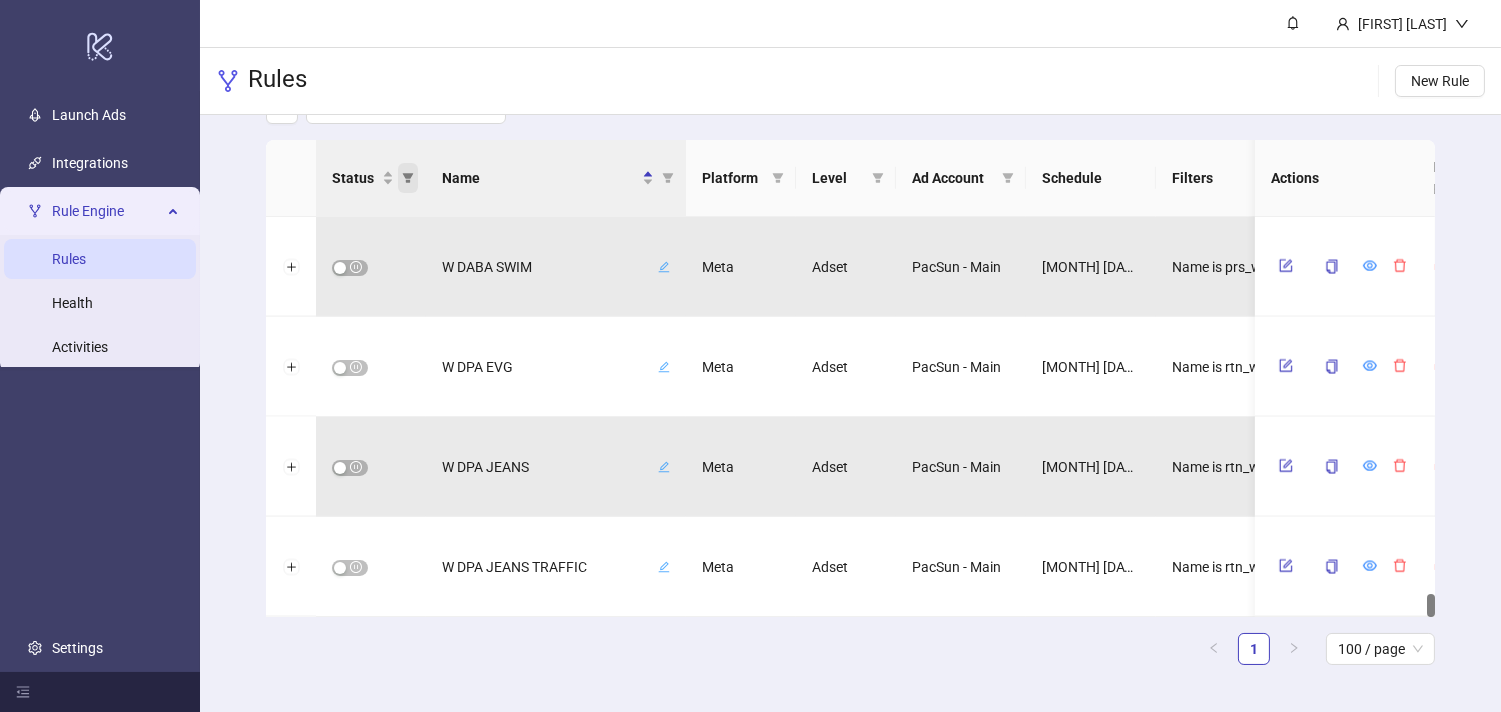 click 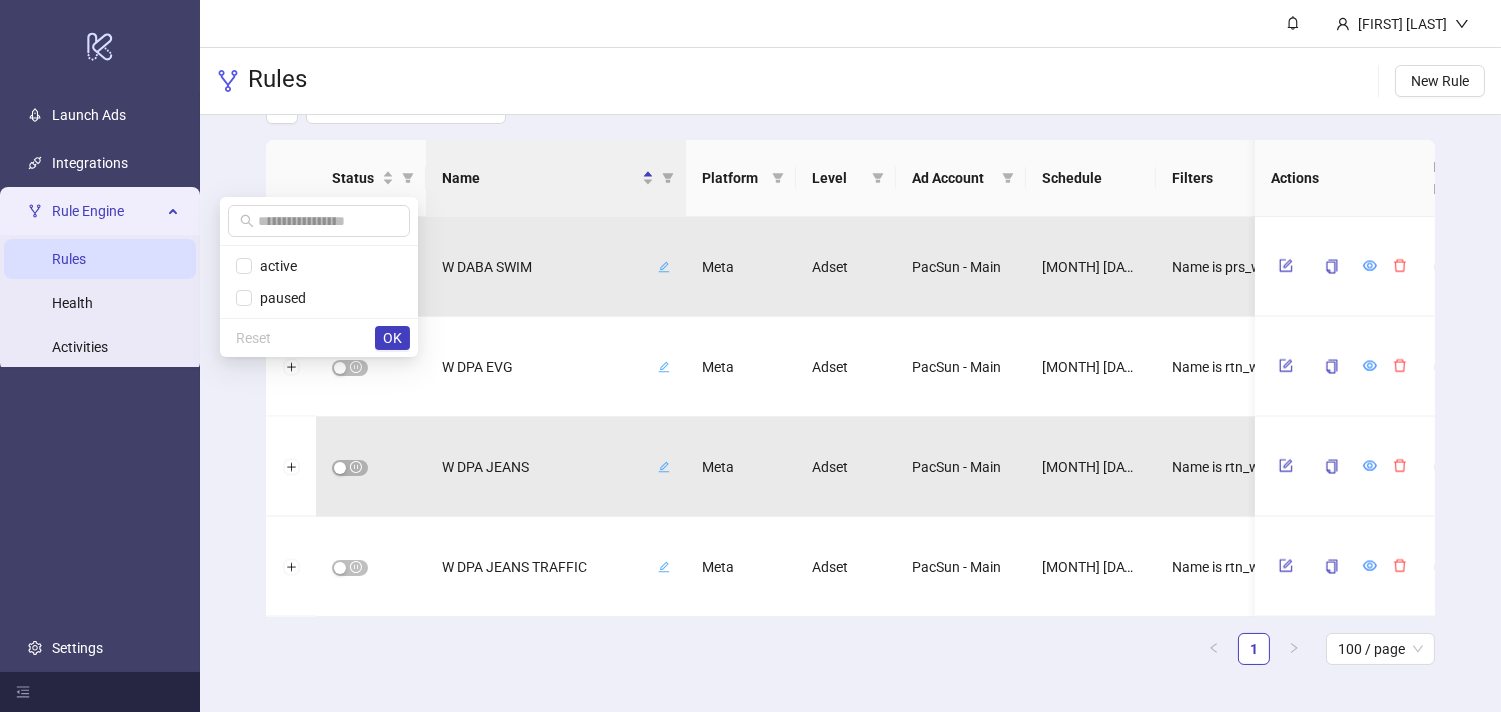 click on "Rules New Rule" at bounding box center (850, 81) 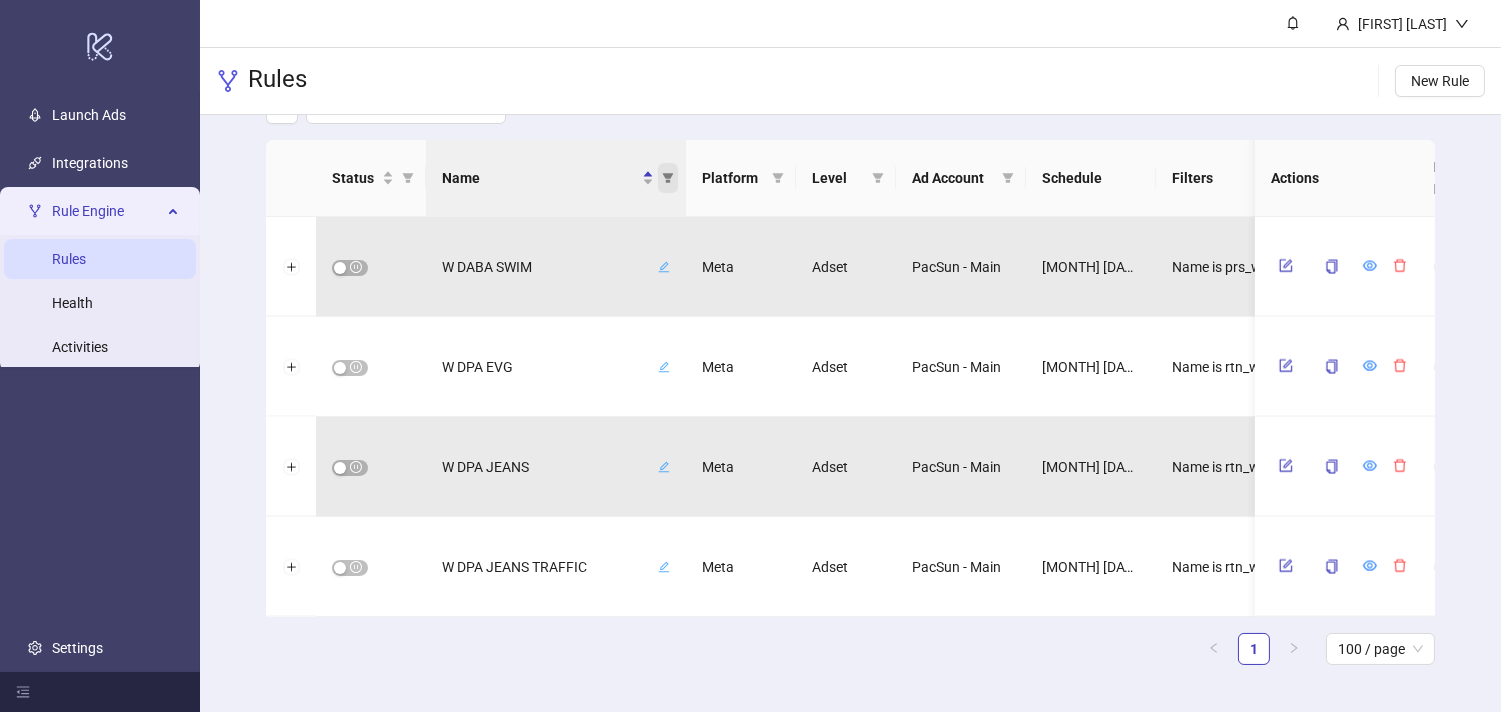 click 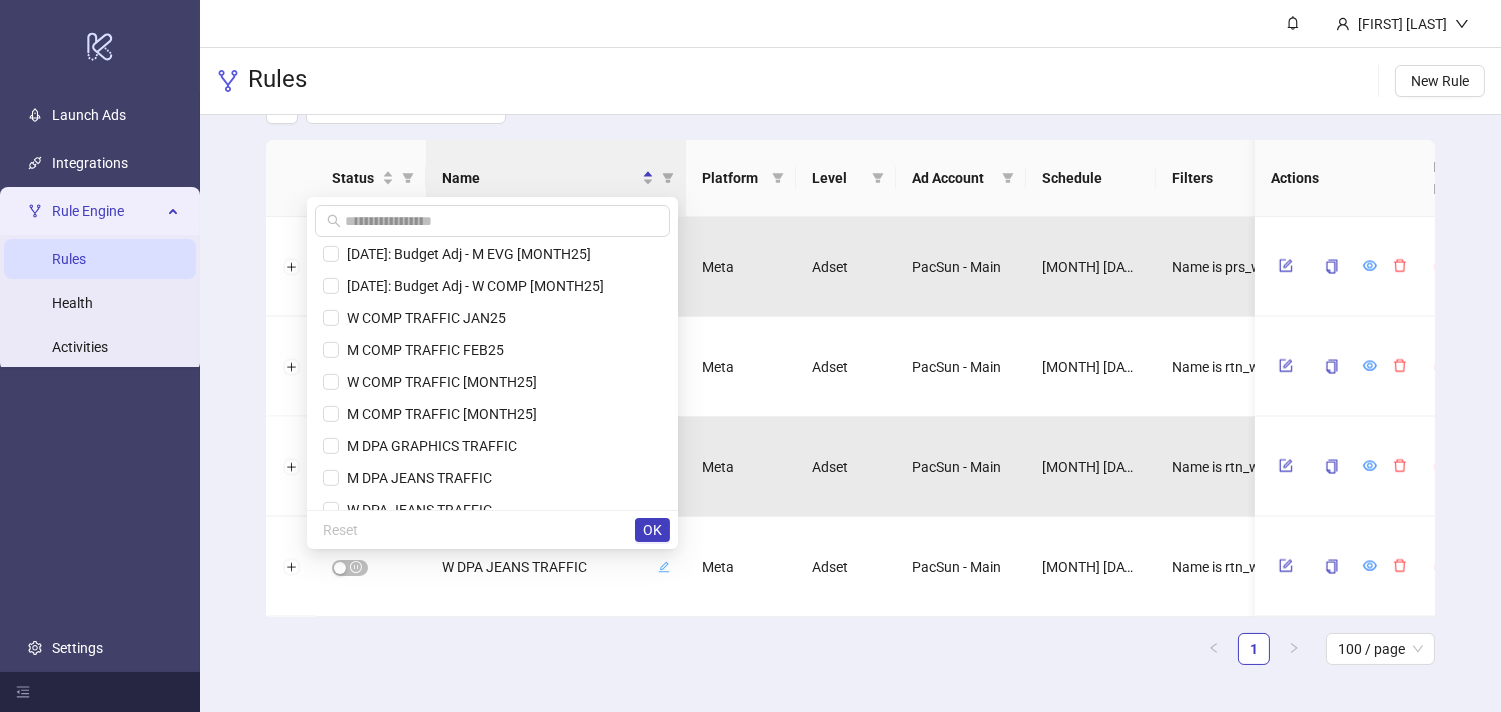 scroll, scrollTop: 1912, scrollLeft: 0, axis: vertical 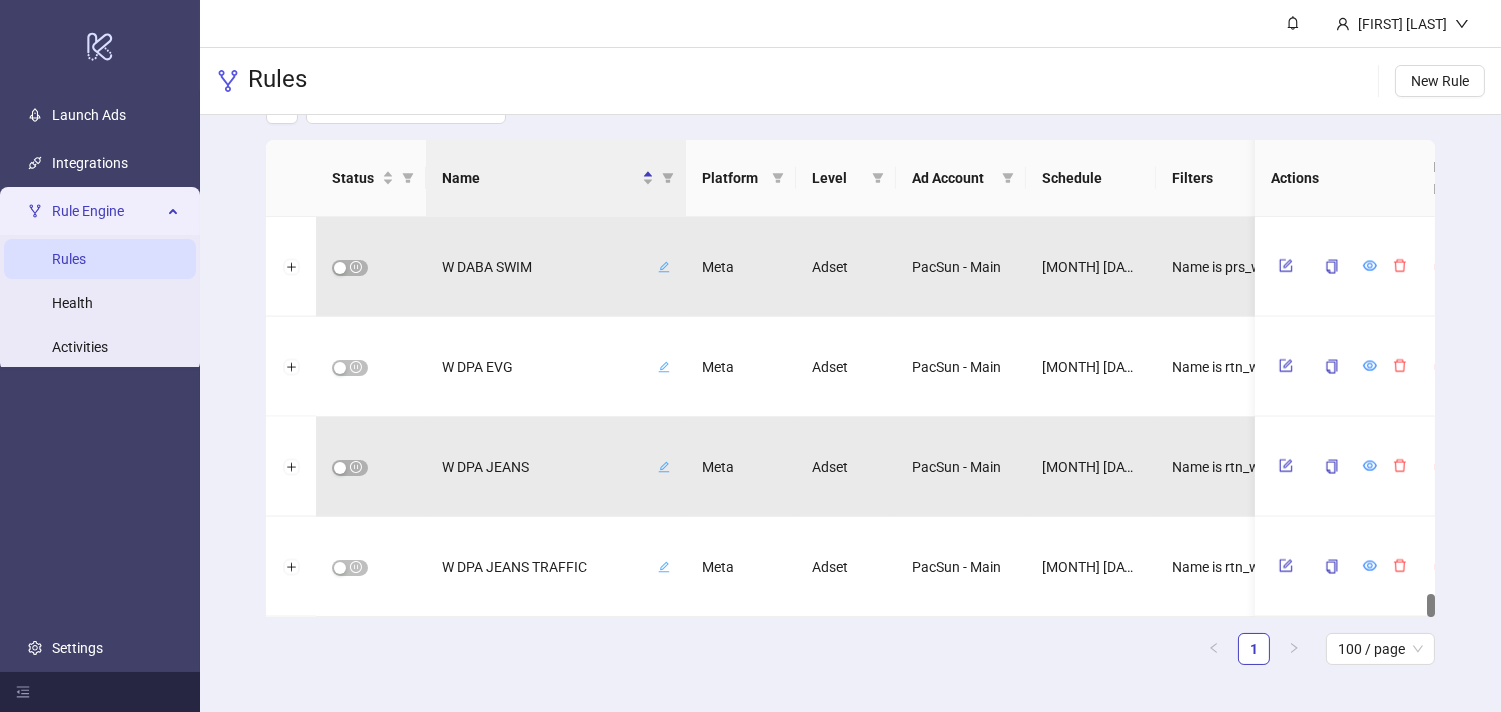 click on "Status Name Platform Level Ad Account Schedule Filters Is Evaluating Last Run Next Run Actions W DABA JEANS KARGO Meta Adset PacSun - Main [MONTH] [DAY], [YEAR] [TIME] Name is prs_w_std-daba_product_bot-jeans_multi_meta_purch_max_autob_site_w-18-54_1dc0dv_jan25_test-kargo [MONTH] [DAY], [TIME] - W DABA SWIM Meta Adset PacSun - Main [MONTH] [DAY], [YEAR] [TIME] Name is prs_w_std-daba_product_swim_multi_meta_purch_max_autob_site_w-18-54_1dc0dv_jan25_fna [MONTH] [DAY], [TIME] - W DPA EVG Meta Adset PacSun - Main [MONTH] [DAY], [YEAR] [TIME] Name is rtn_w_std-dpa_evergreen_cc_multi_meta_purch_max_autob_site_w-18-54_1dc0dv_jan25_fna [MONTH] [DAY], [TIME] - W DPA JEANS Meta Adset PacSun - Main [MONTH] [DAY], [YEAR] [TIME] Name is rtn_w_std-dpa_product_bot-jeans_multi_meta_purch_max_autob_site_w-18-54_1dc0dv_jan25_fna [MONTH] [DAY], [TIME] - W DPA JEANS TRAFFIC Meta Adset PacSun - Main [MONTH] [DAY], [YEAR] [TIME] Name is rtn_w_std-dpa_product_bot-jeans_multi_meta_lpv_maxlpv_autob_site_w-18-54_7dc1dv_aug24 [MONTH] [DAY], [TIME] - 1 100 / page" at bounding box center (850, 410) 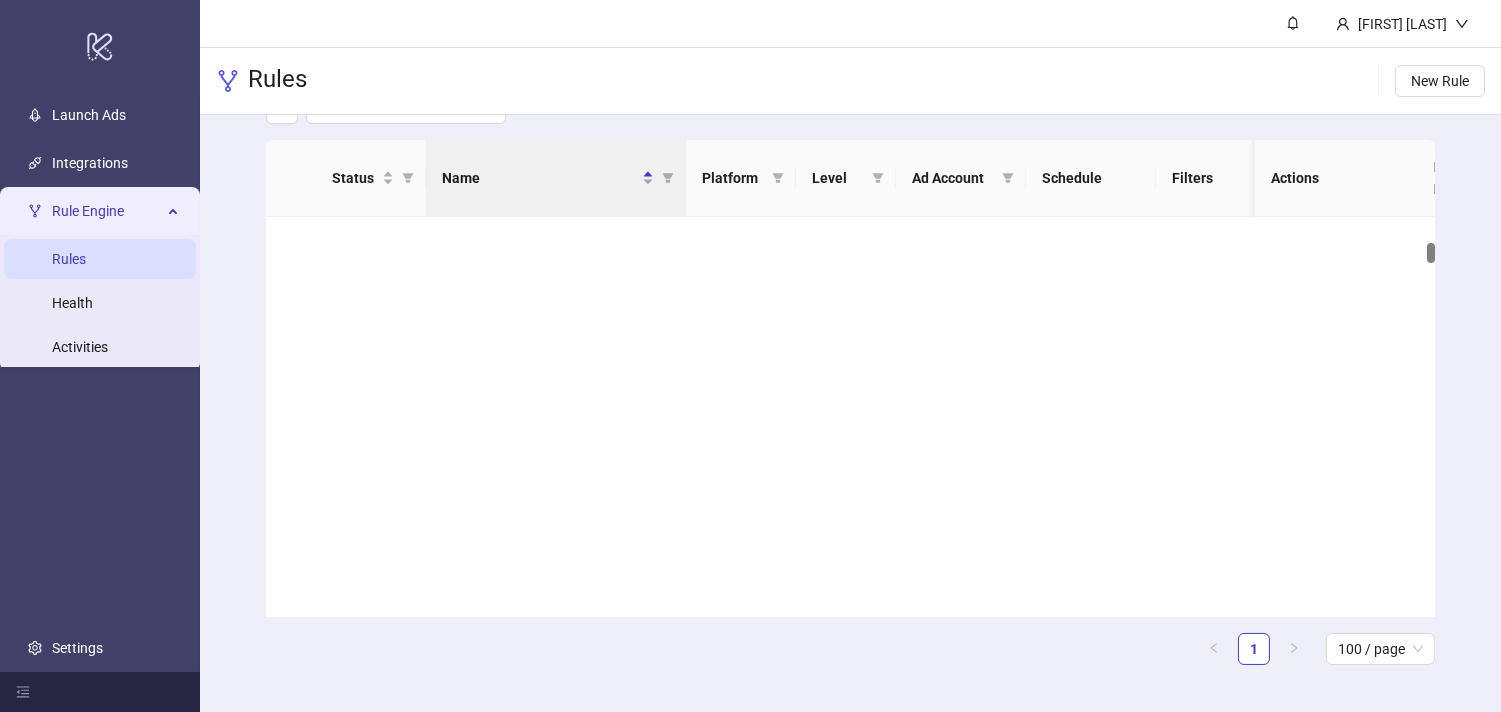 scroll, scrollTop: 0, scrollLeft: 0, axis: both 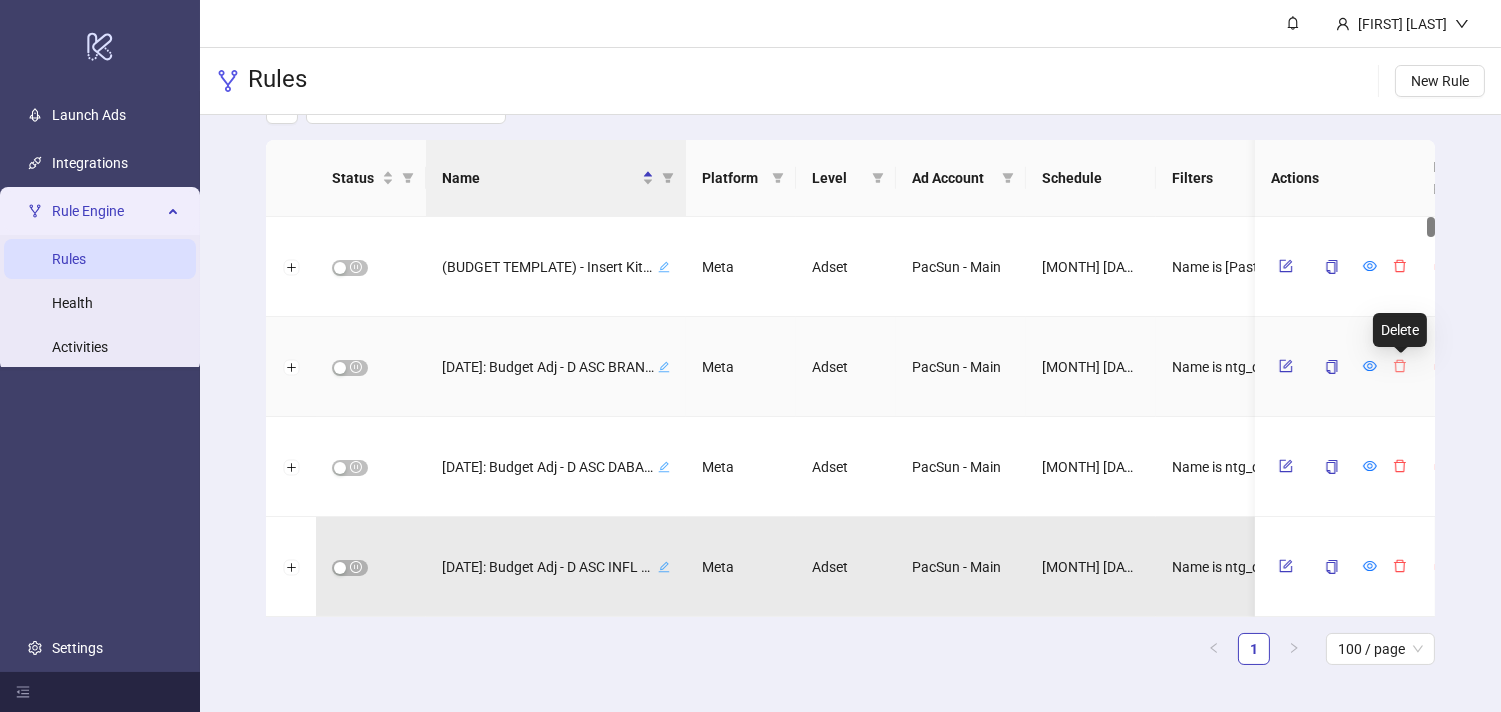 click 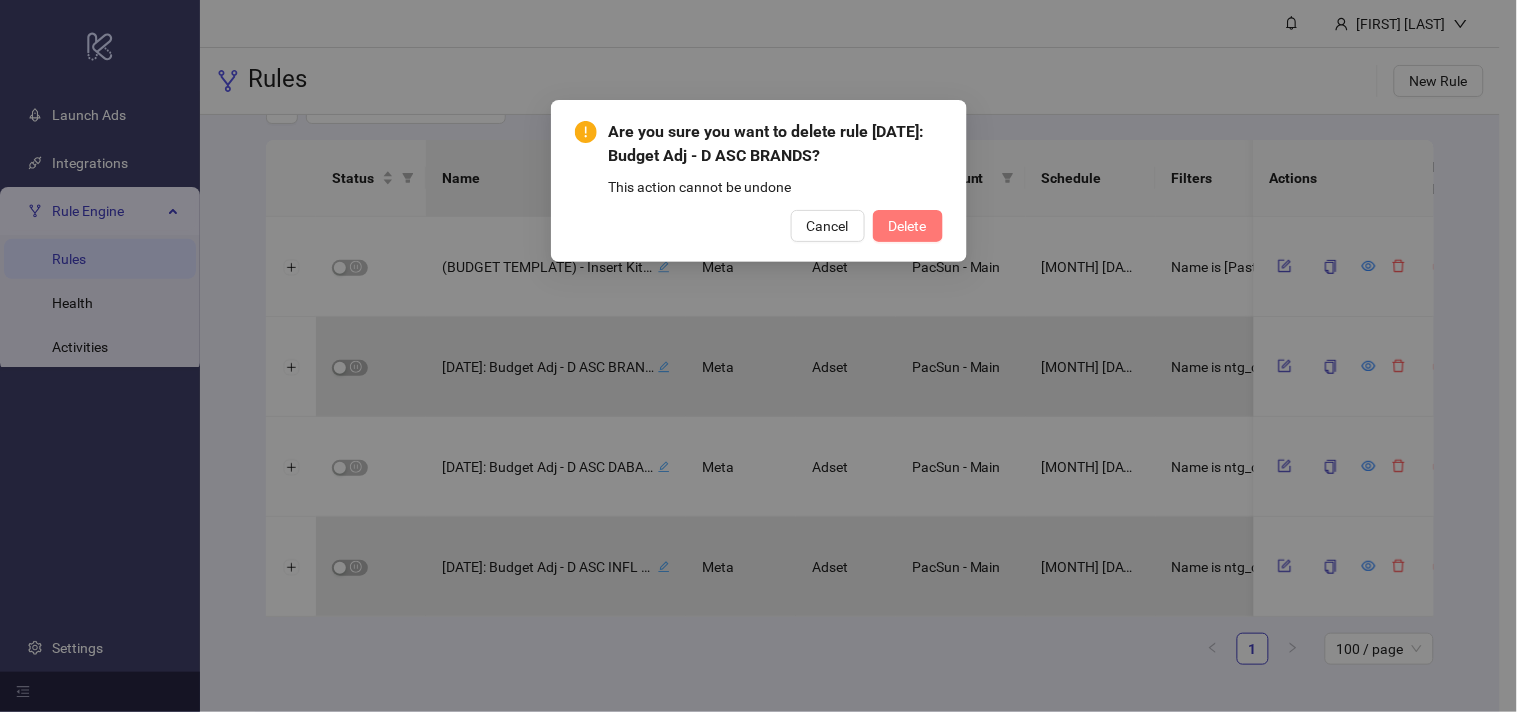 click on "Delete" at bounding box center (908, 226) 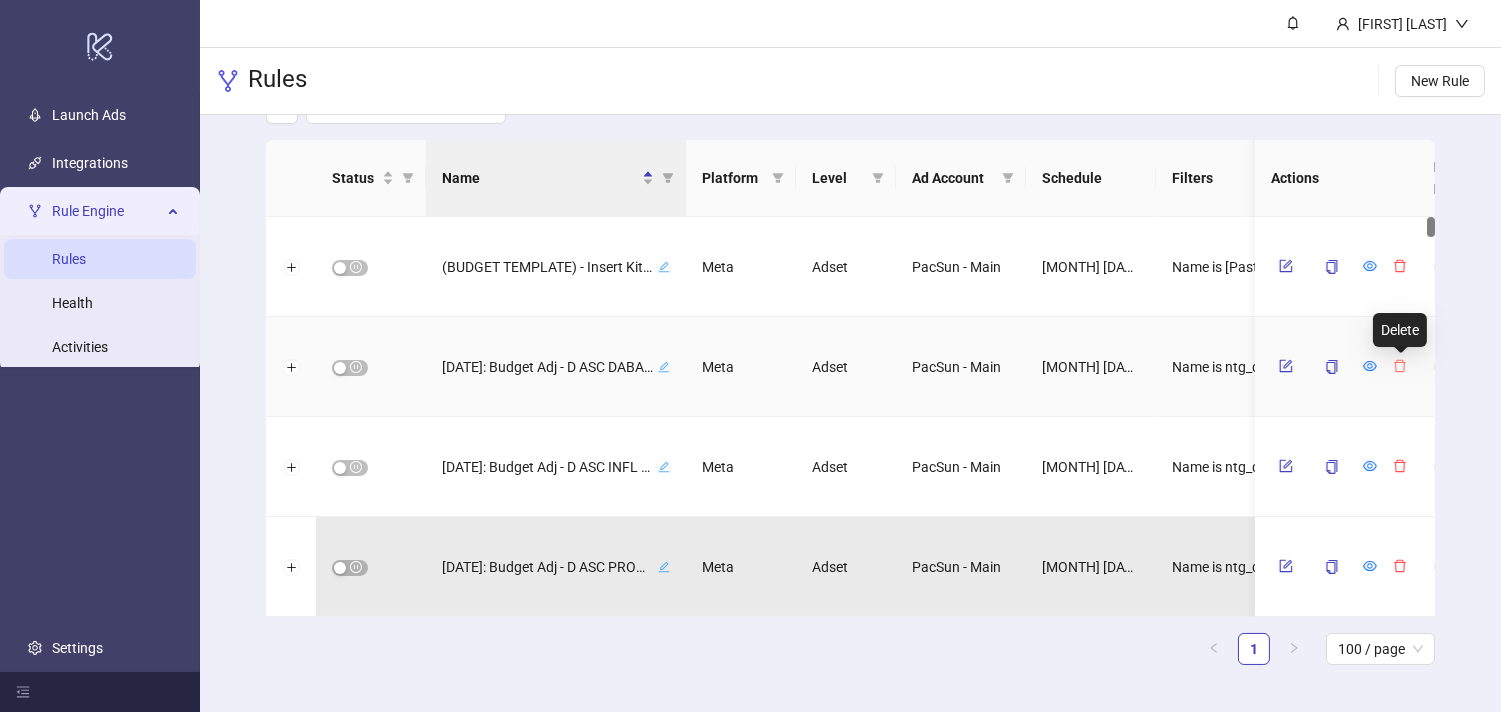 click 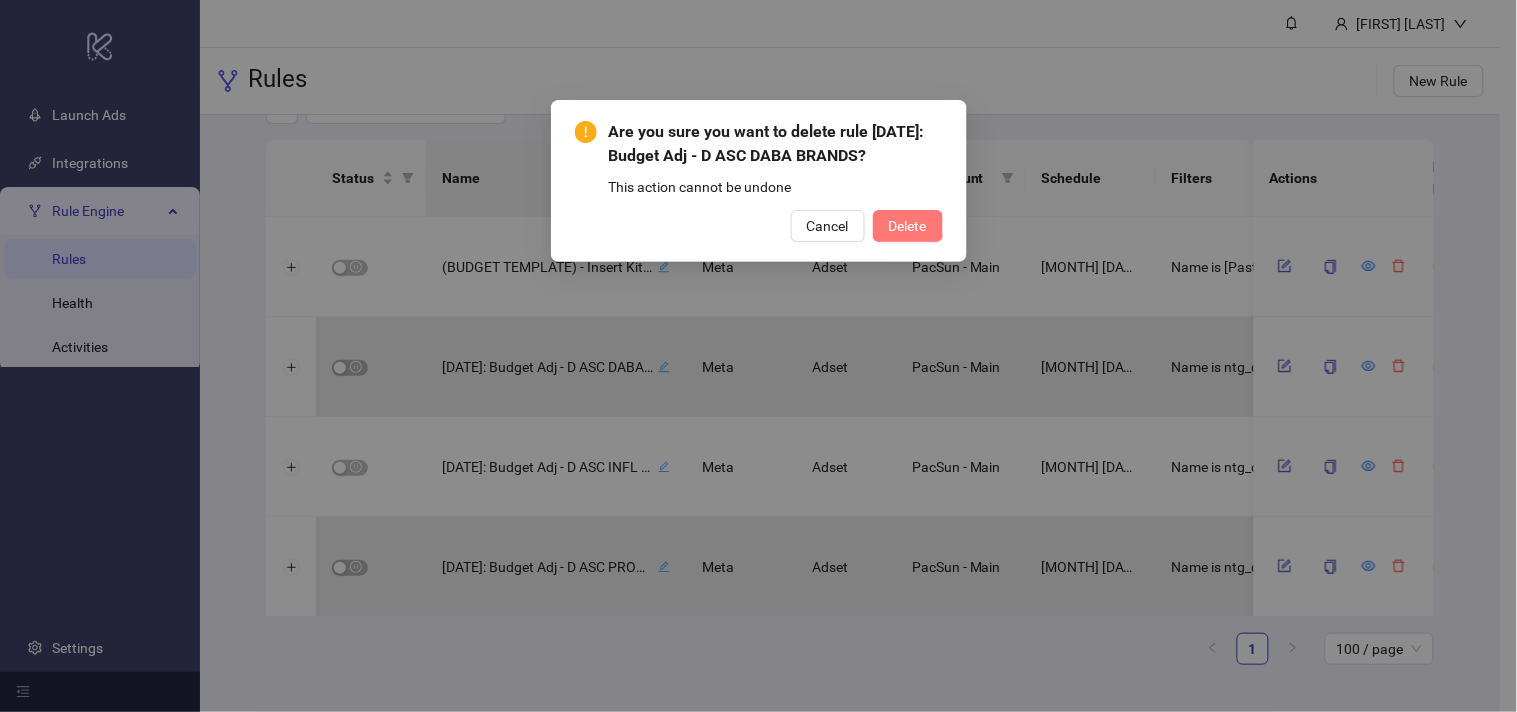 click on "Delete" at bounding box center [908, 226] 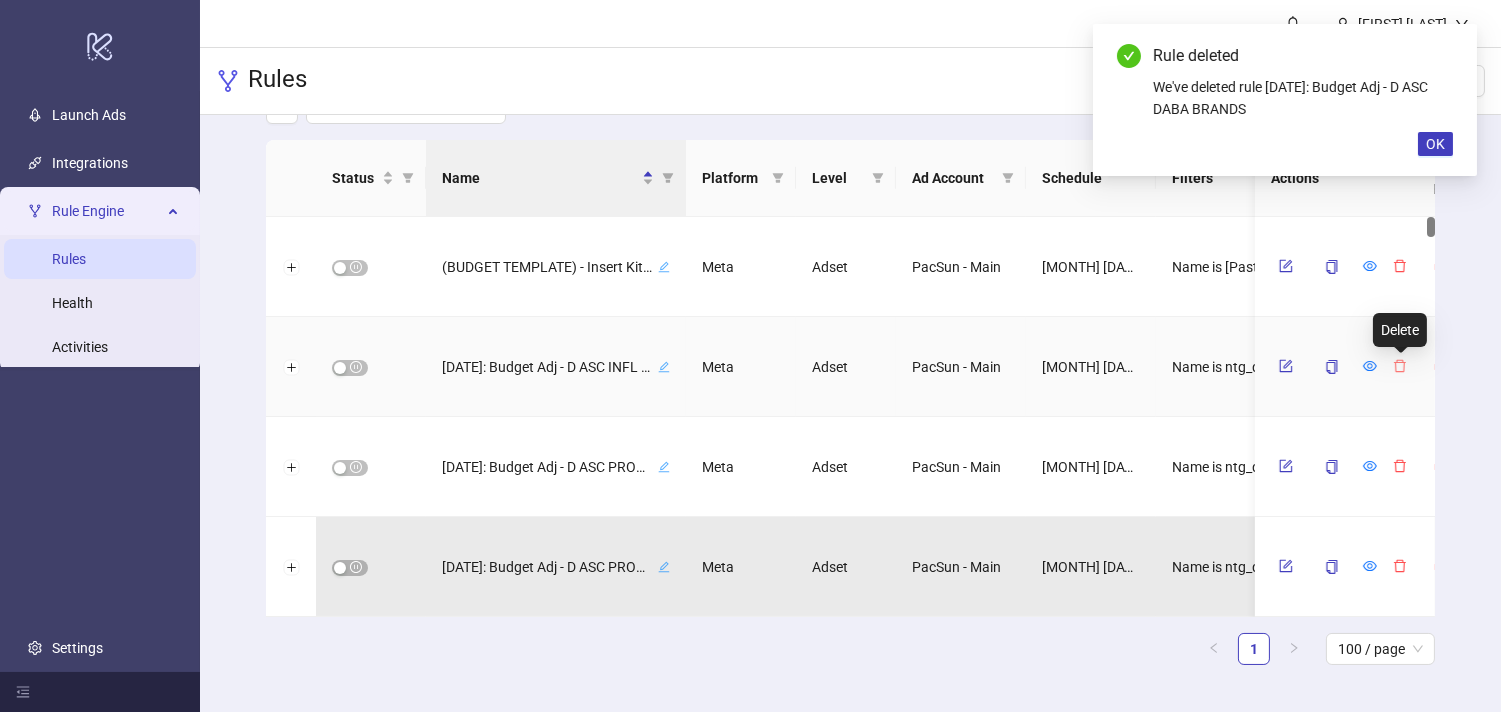 click 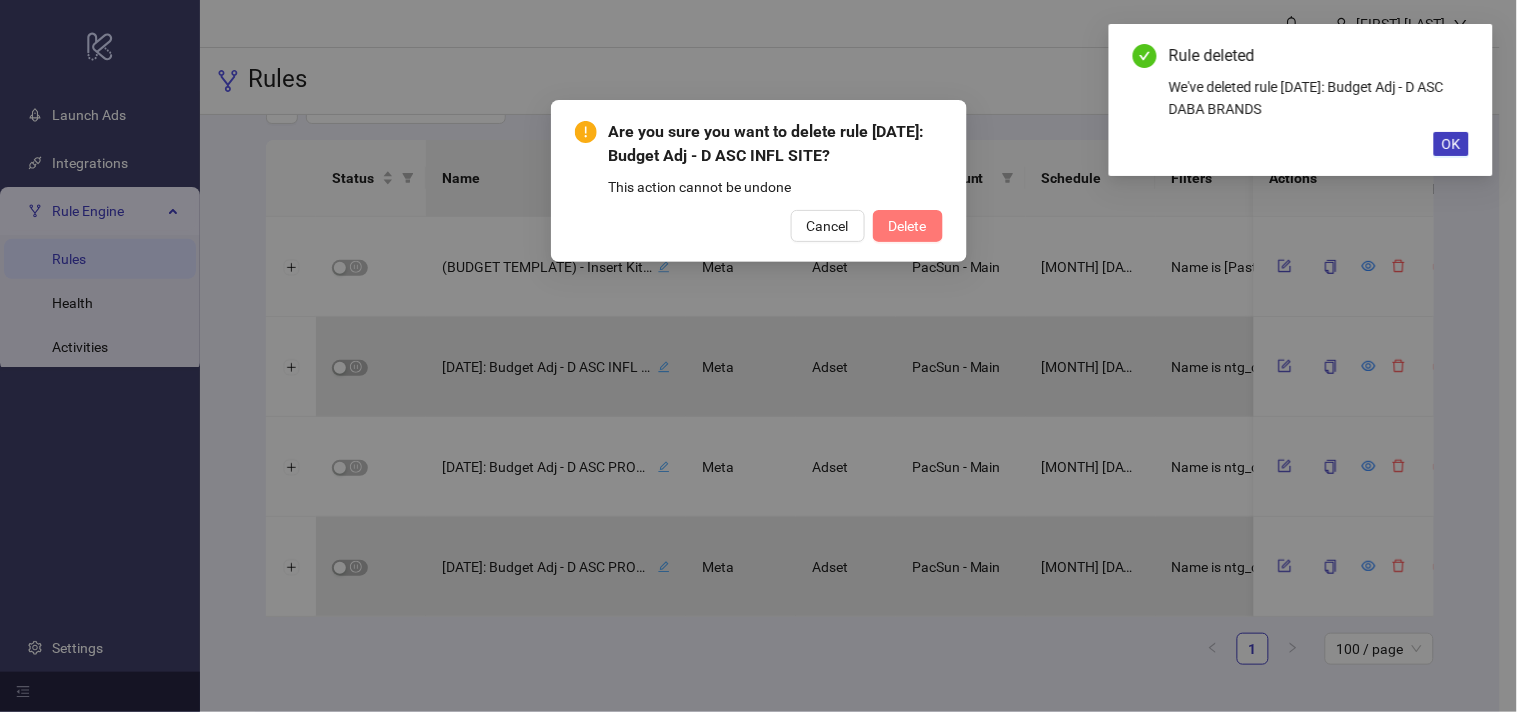 click on "Delete" at bounding box center (908, 226) 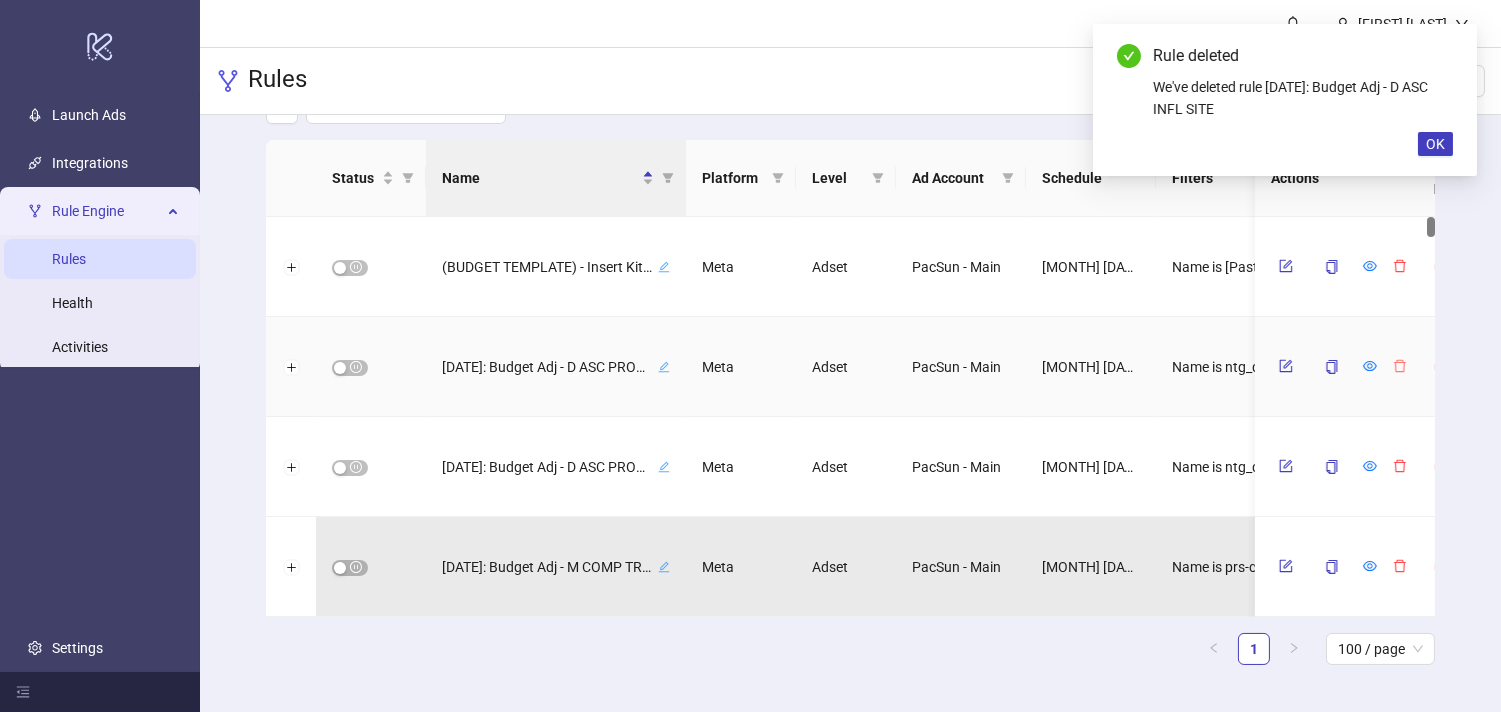 click 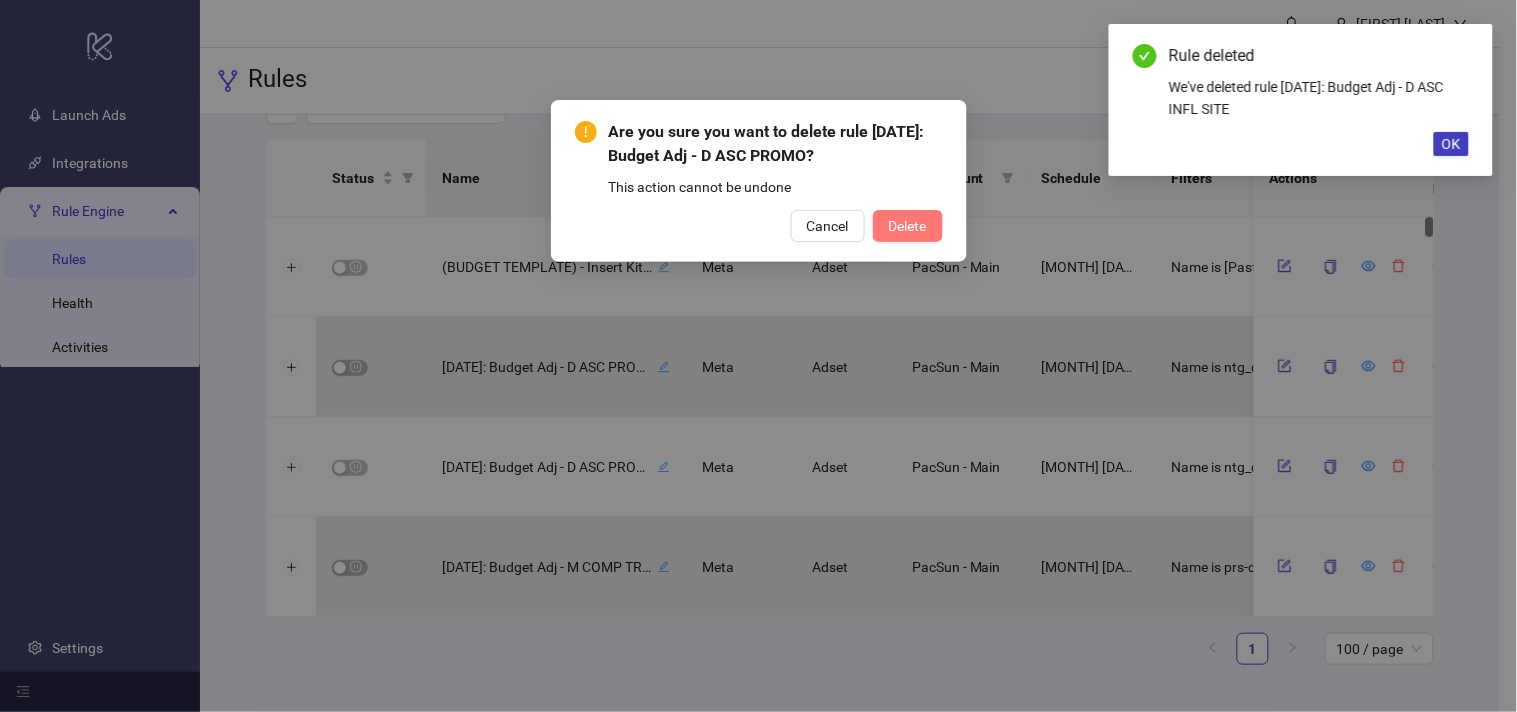 click on "Delete" at bounding box center (908, 226) 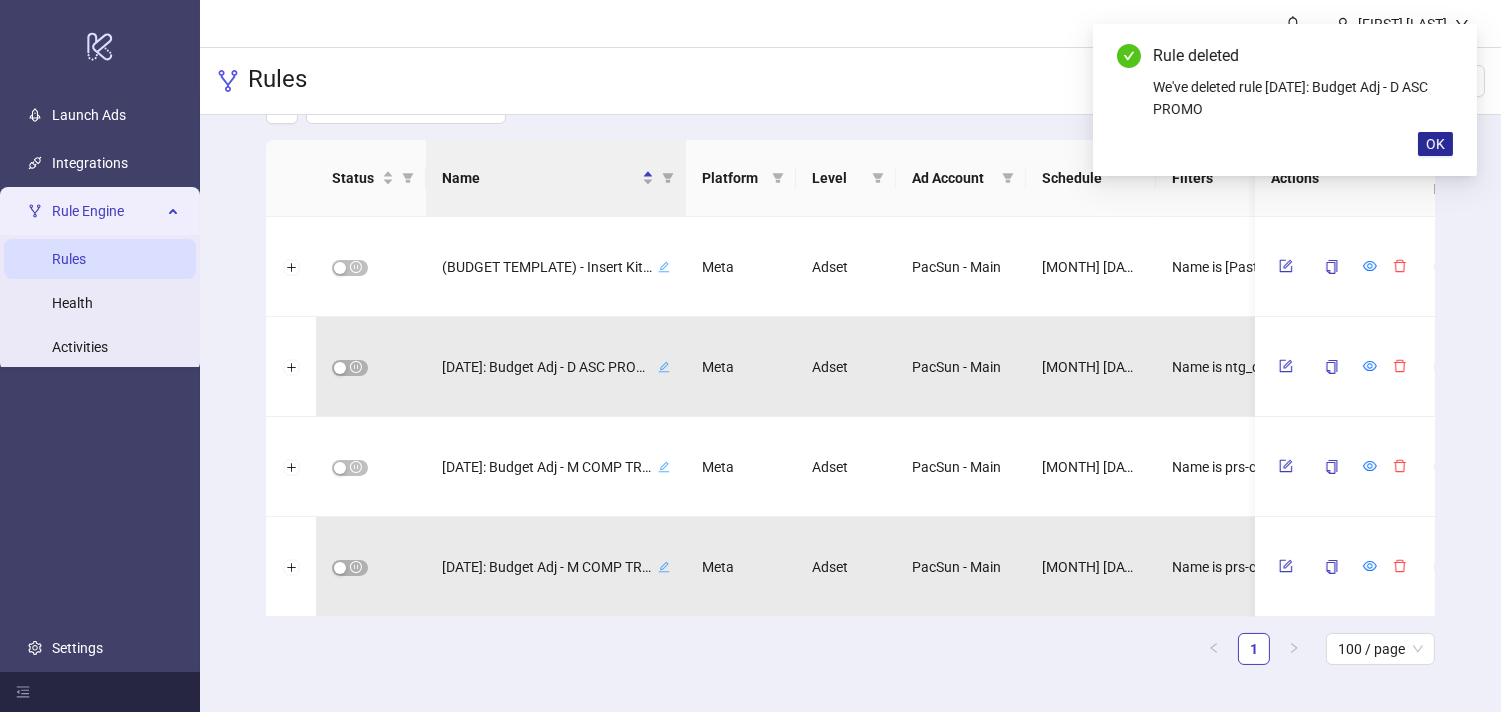 click on "OK" at bounding box center (1435, 144) 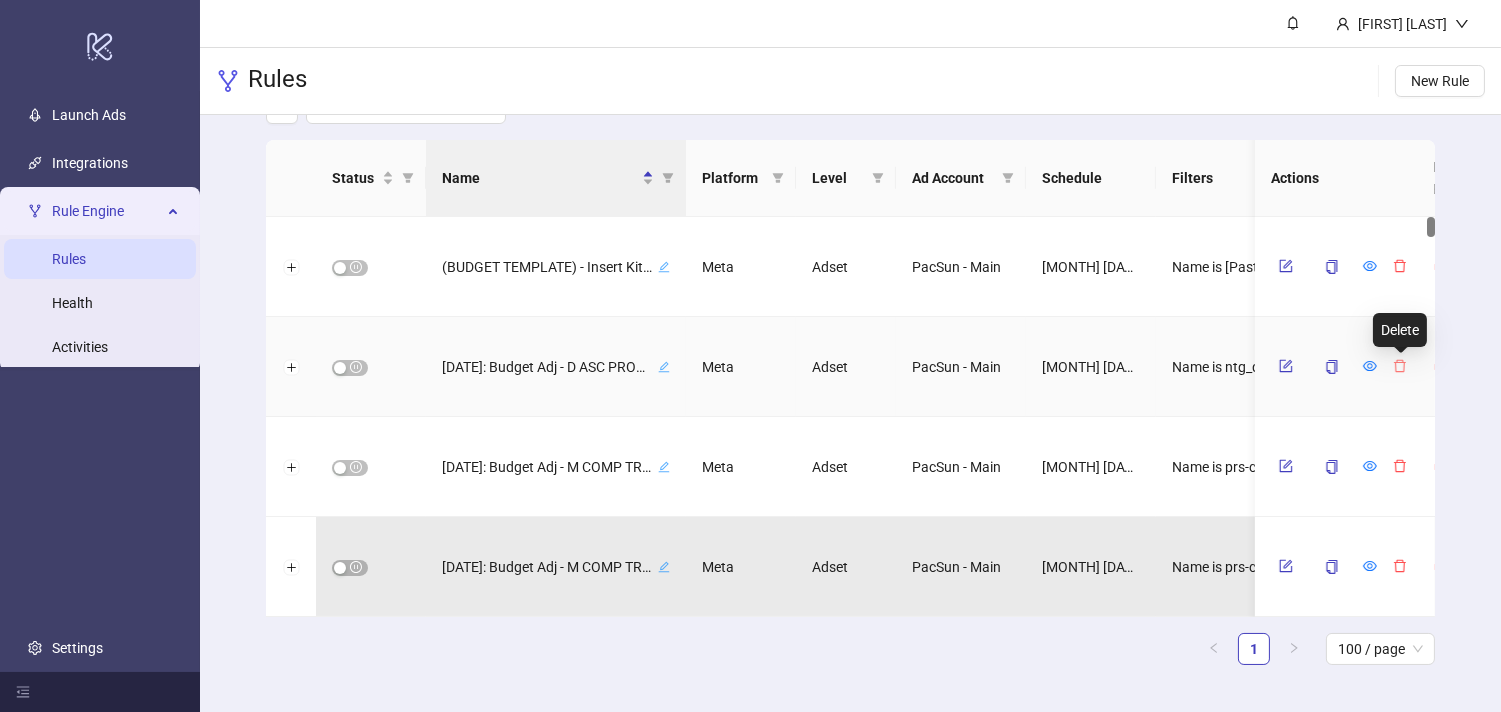 click 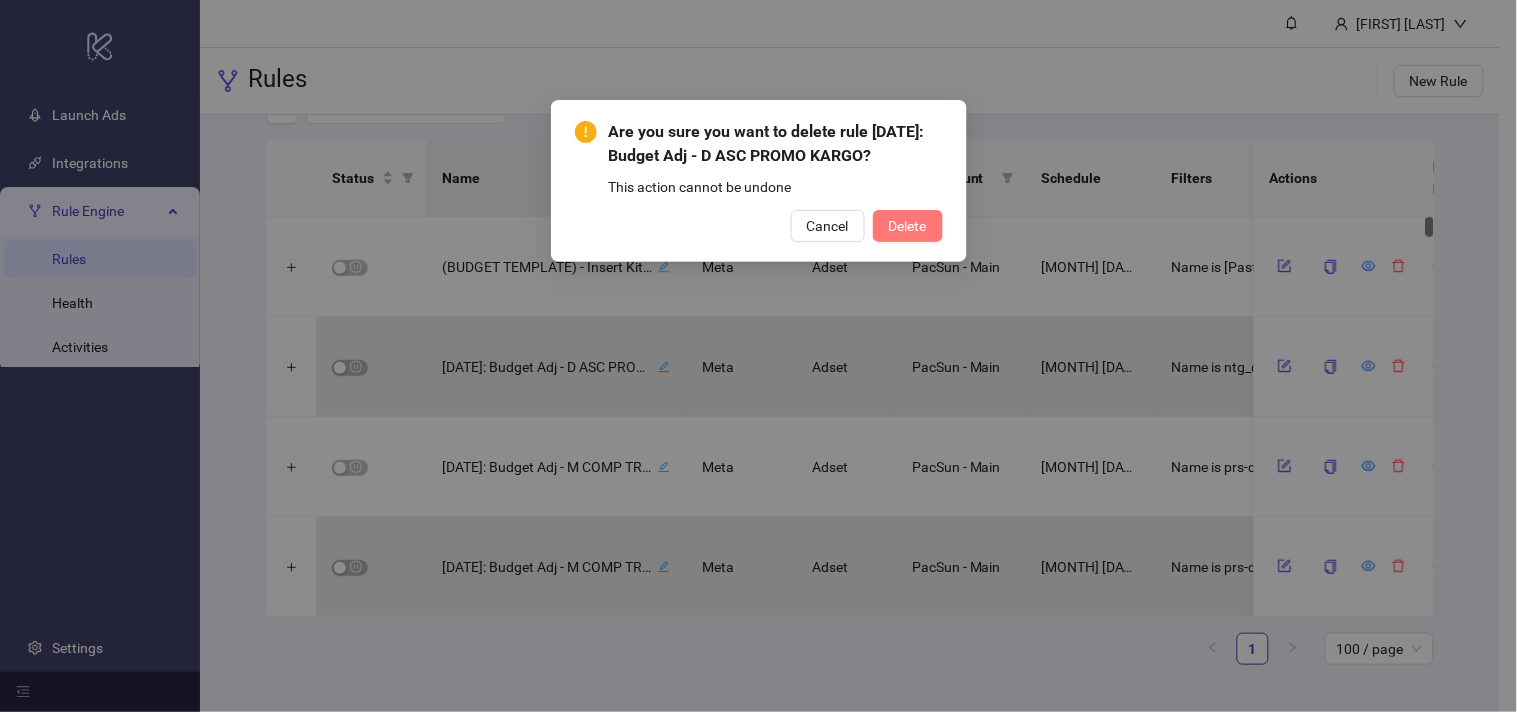 click on "Delete" at bounding box center [908, 226] 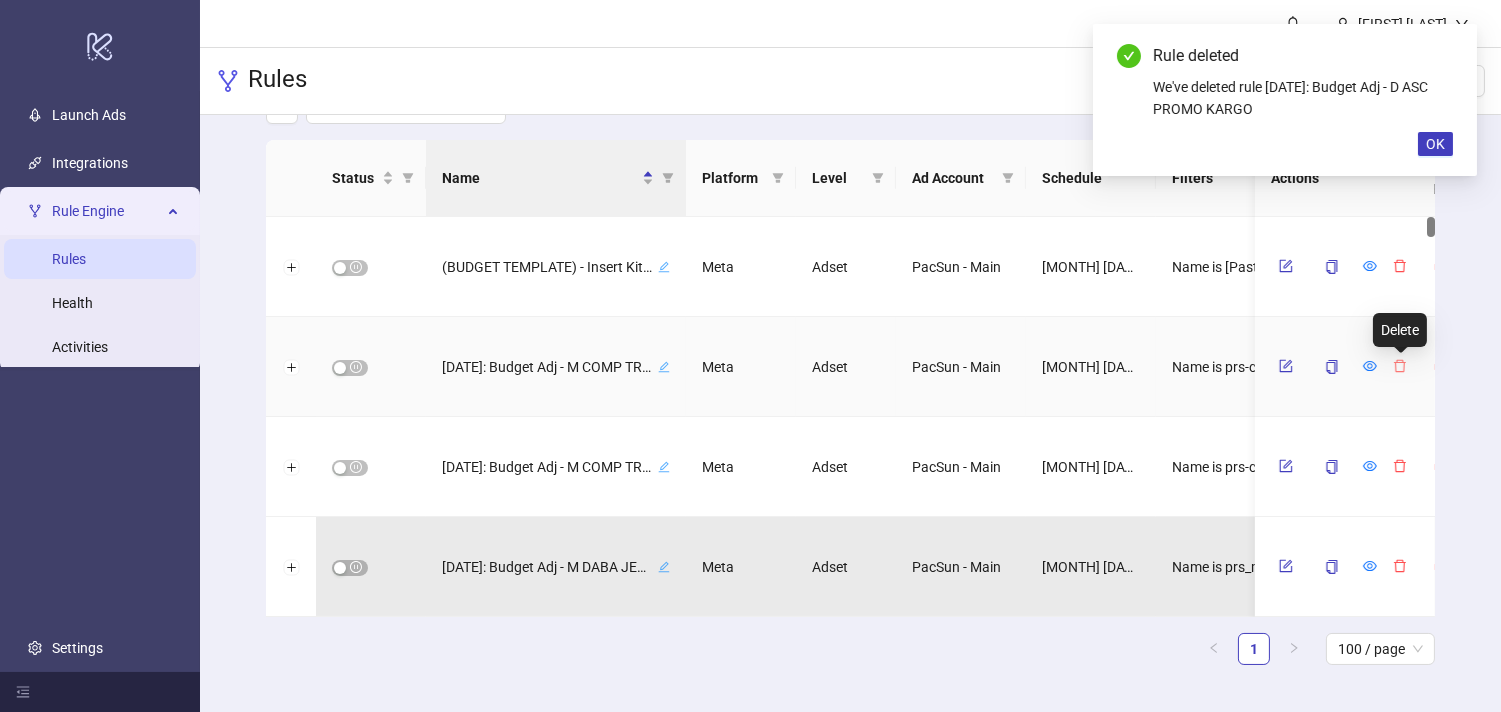 click 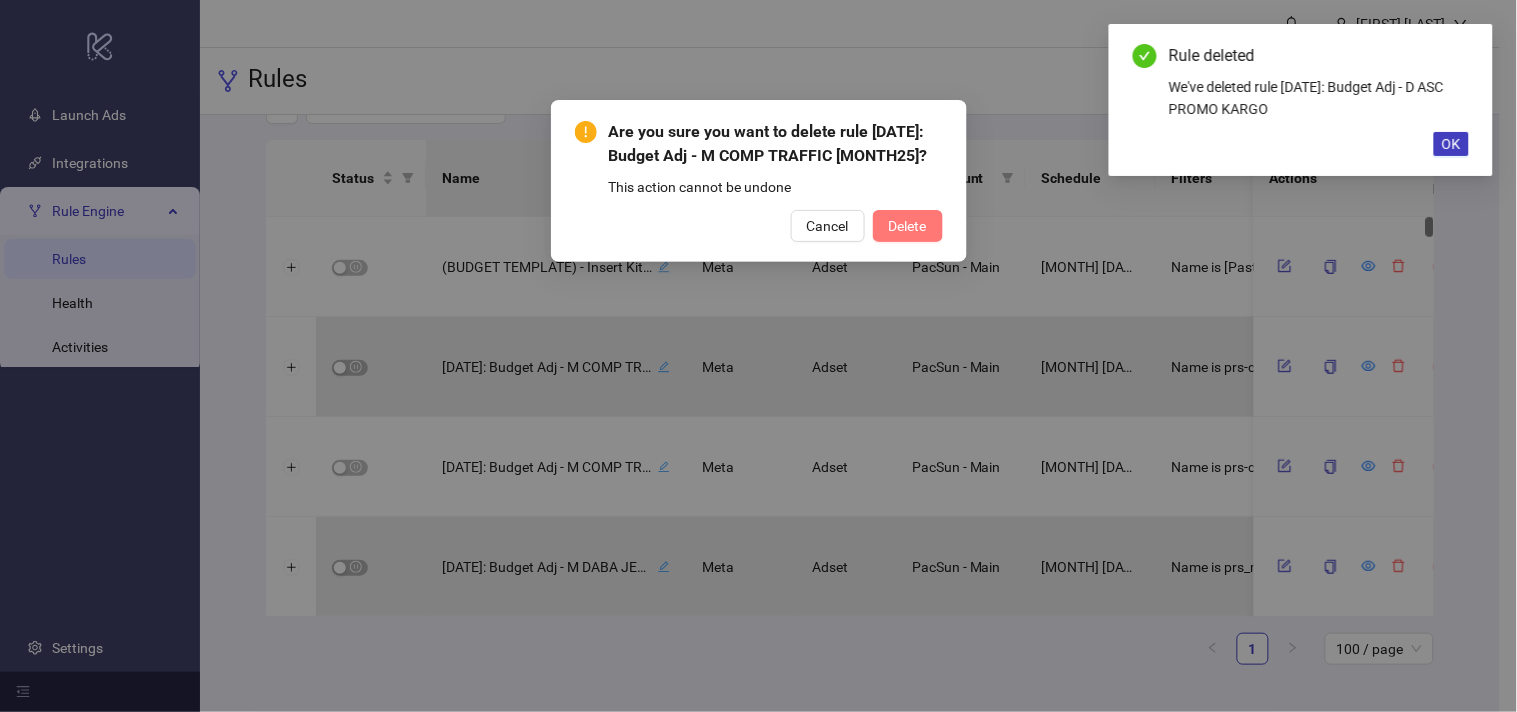 click on "Delete" at bounding box center (908, 226) 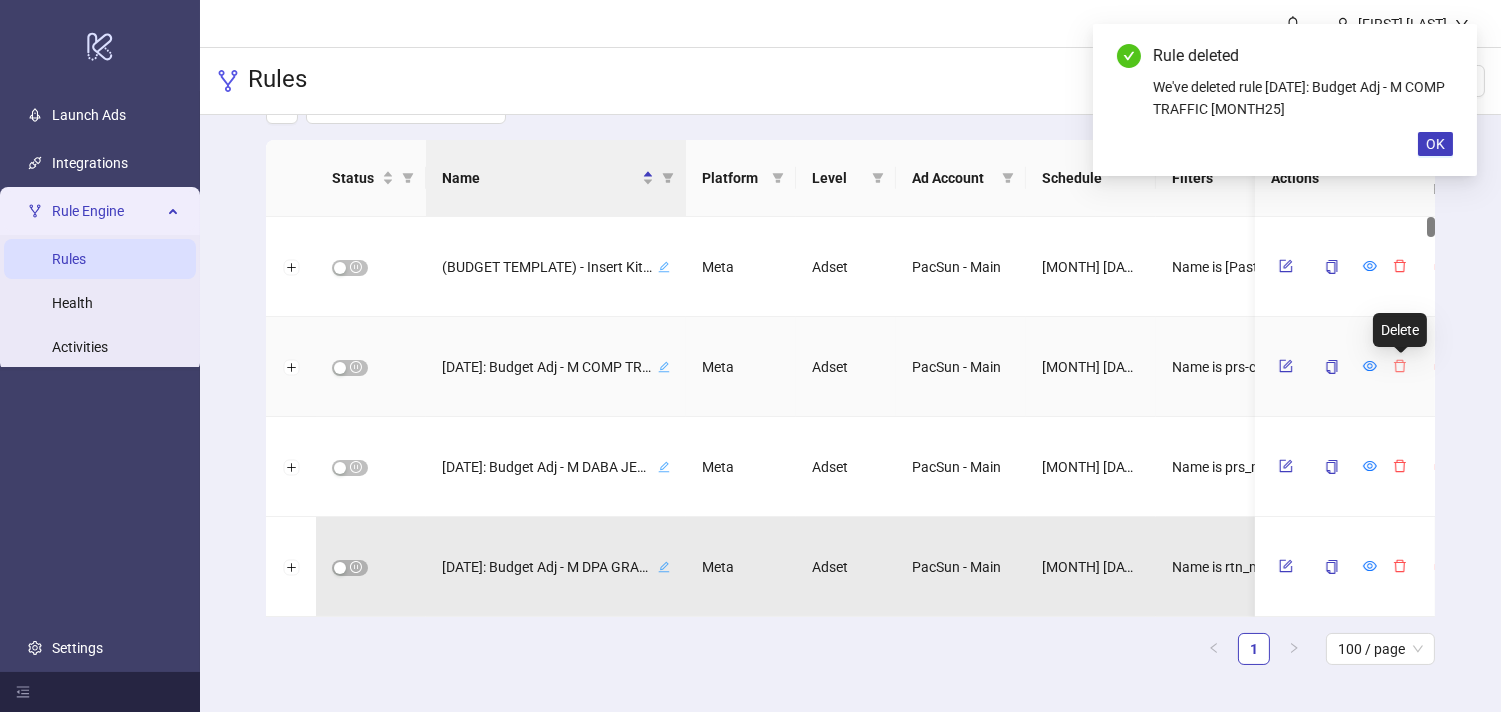 click 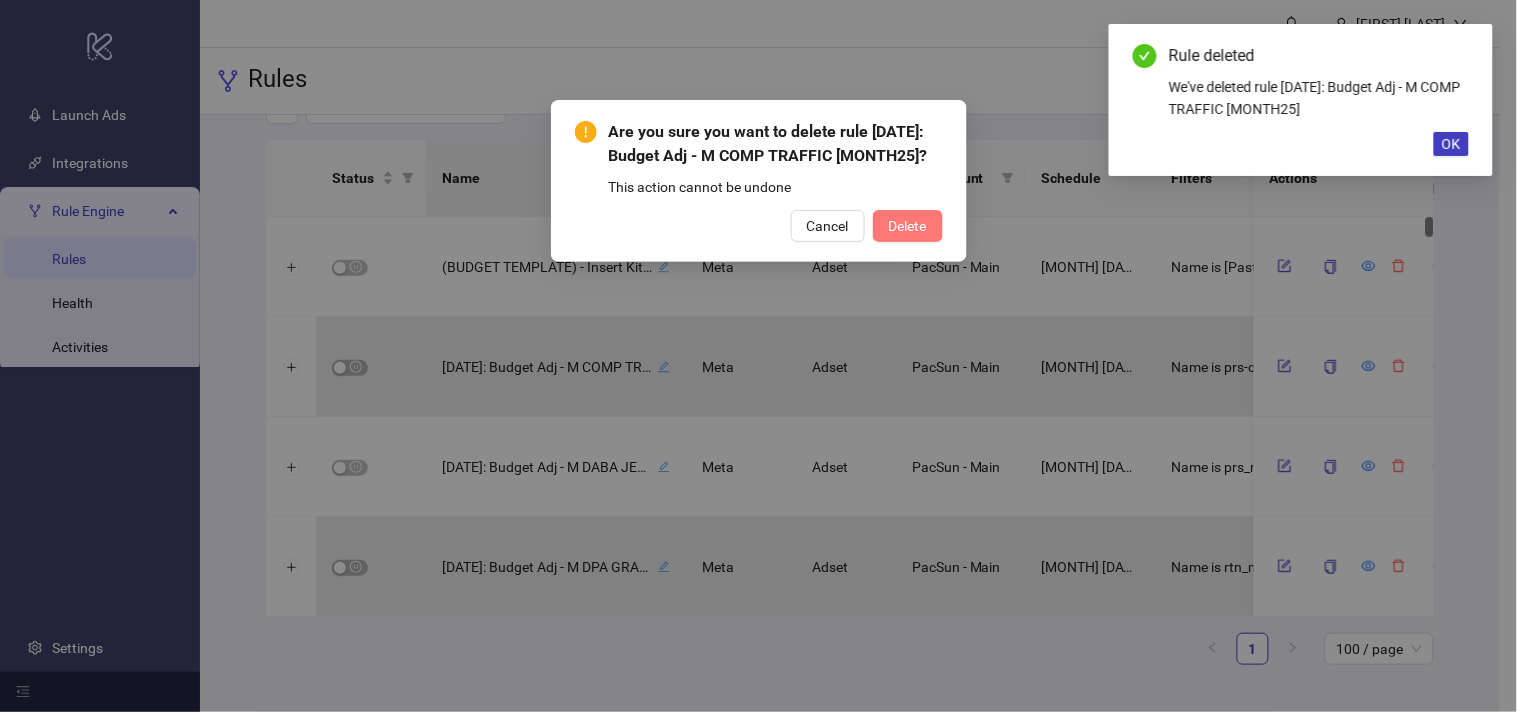 click on "Delete" at bounding box center [908, 226] 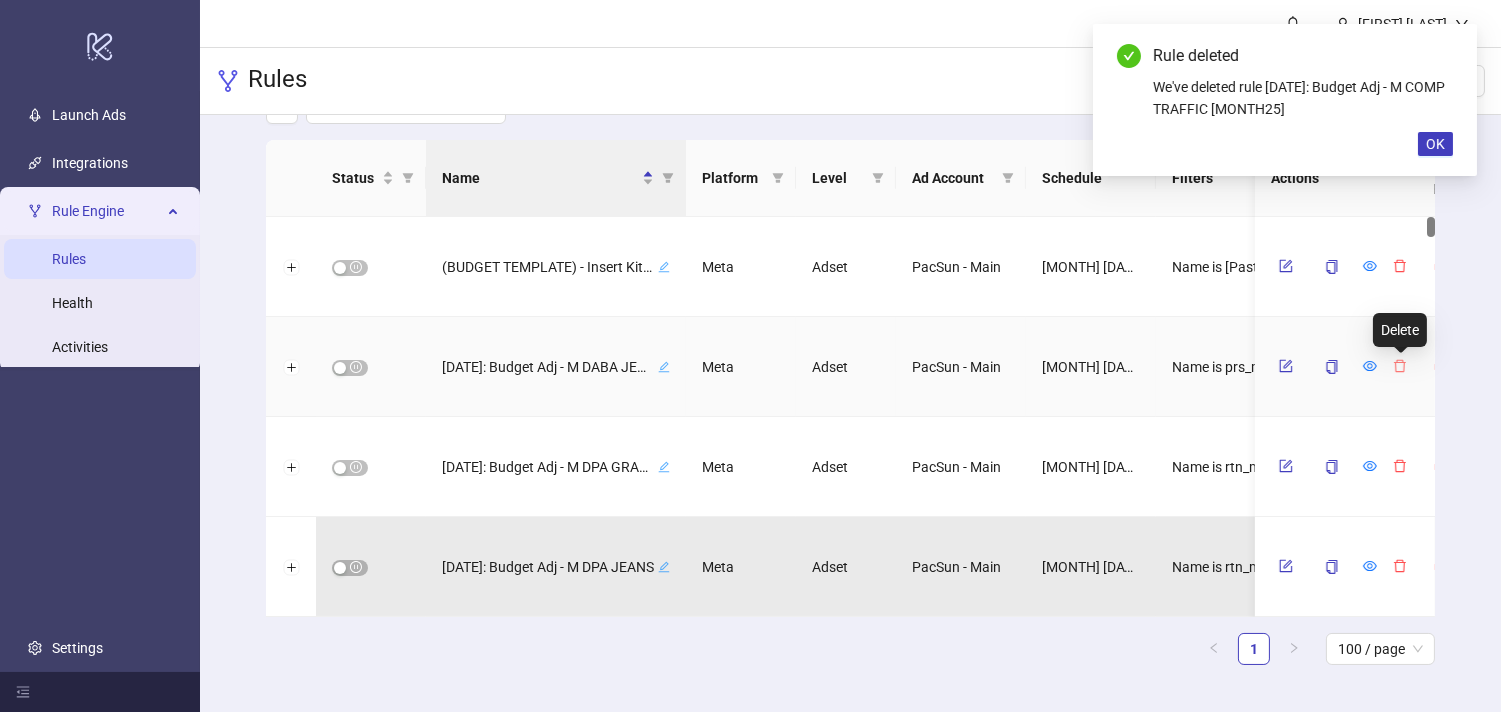 click 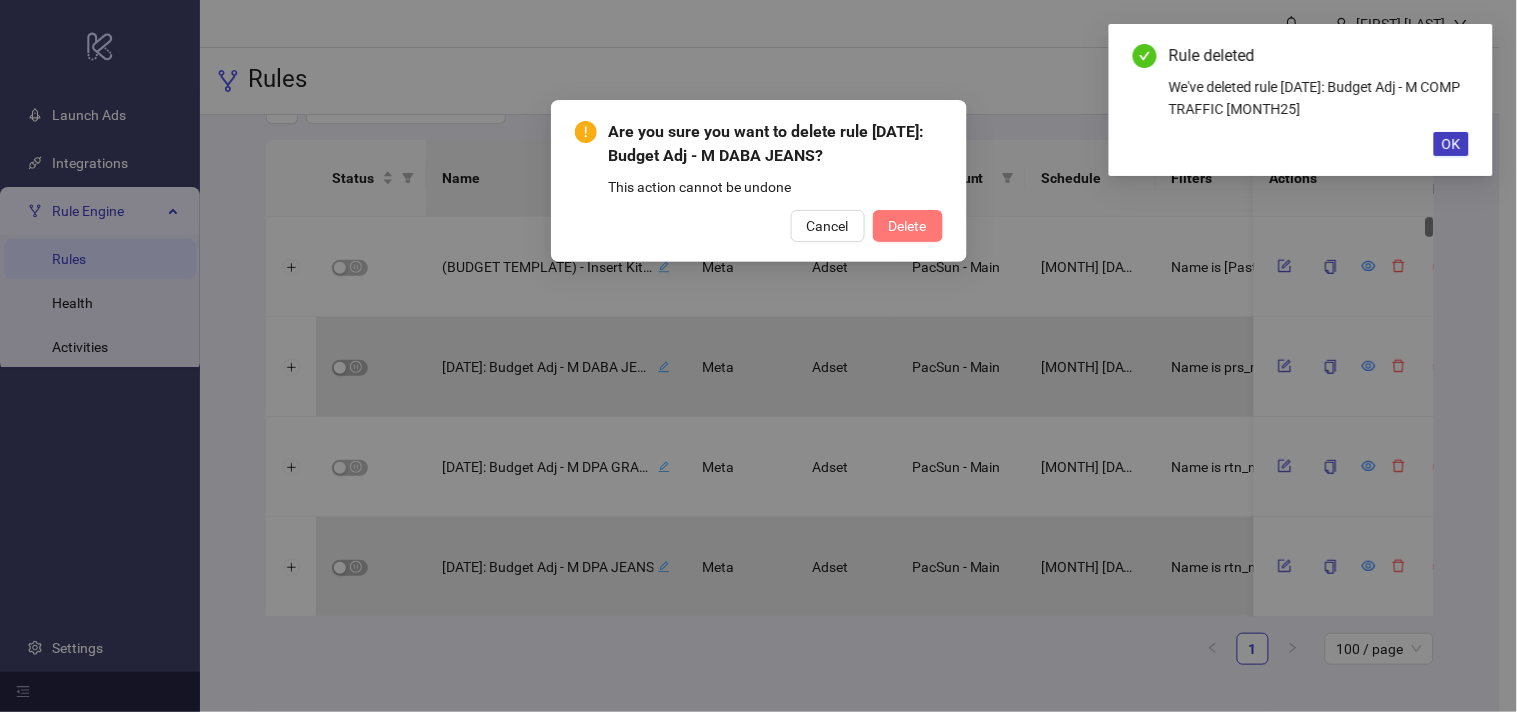 click on "Delete" at bounding box center [908, 226] 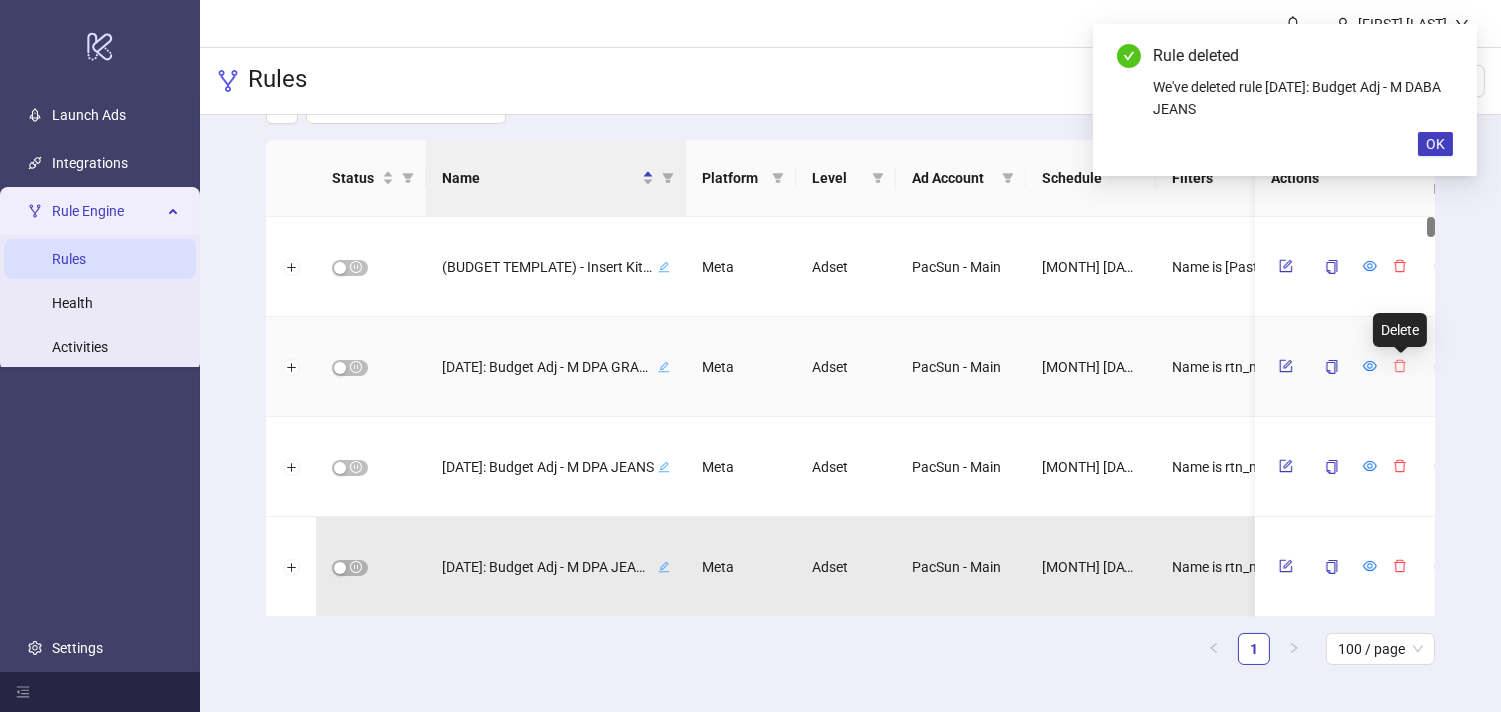 click 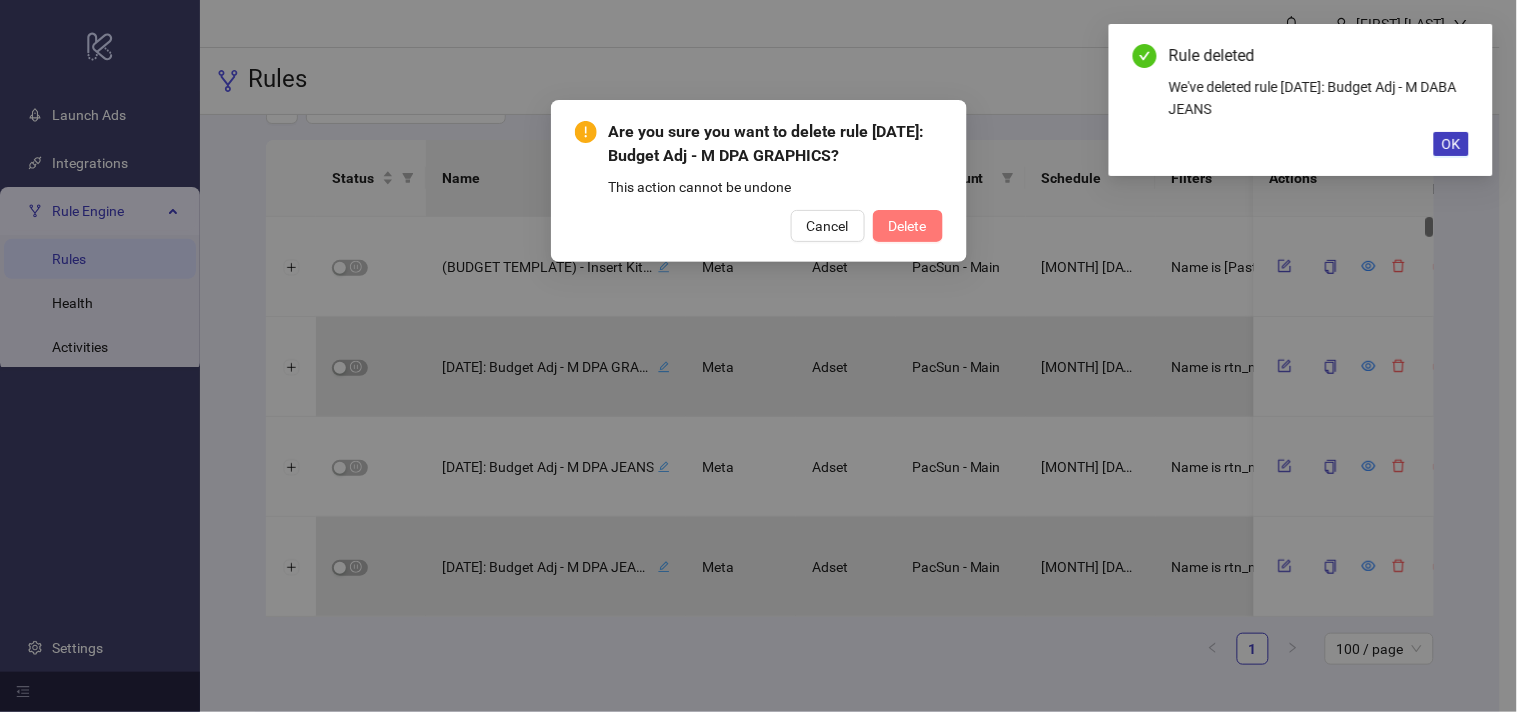 click on "Delete" at bounding box center [908, 226] 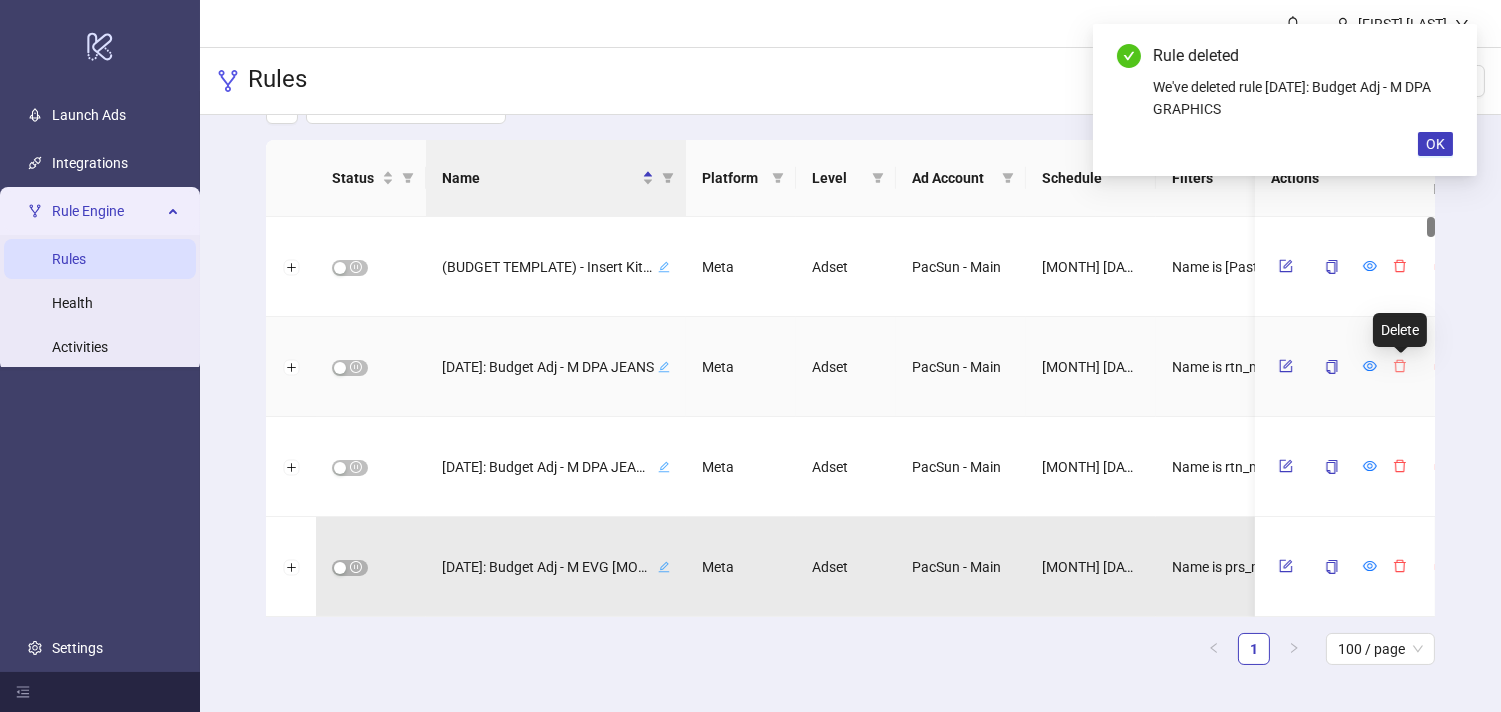 click 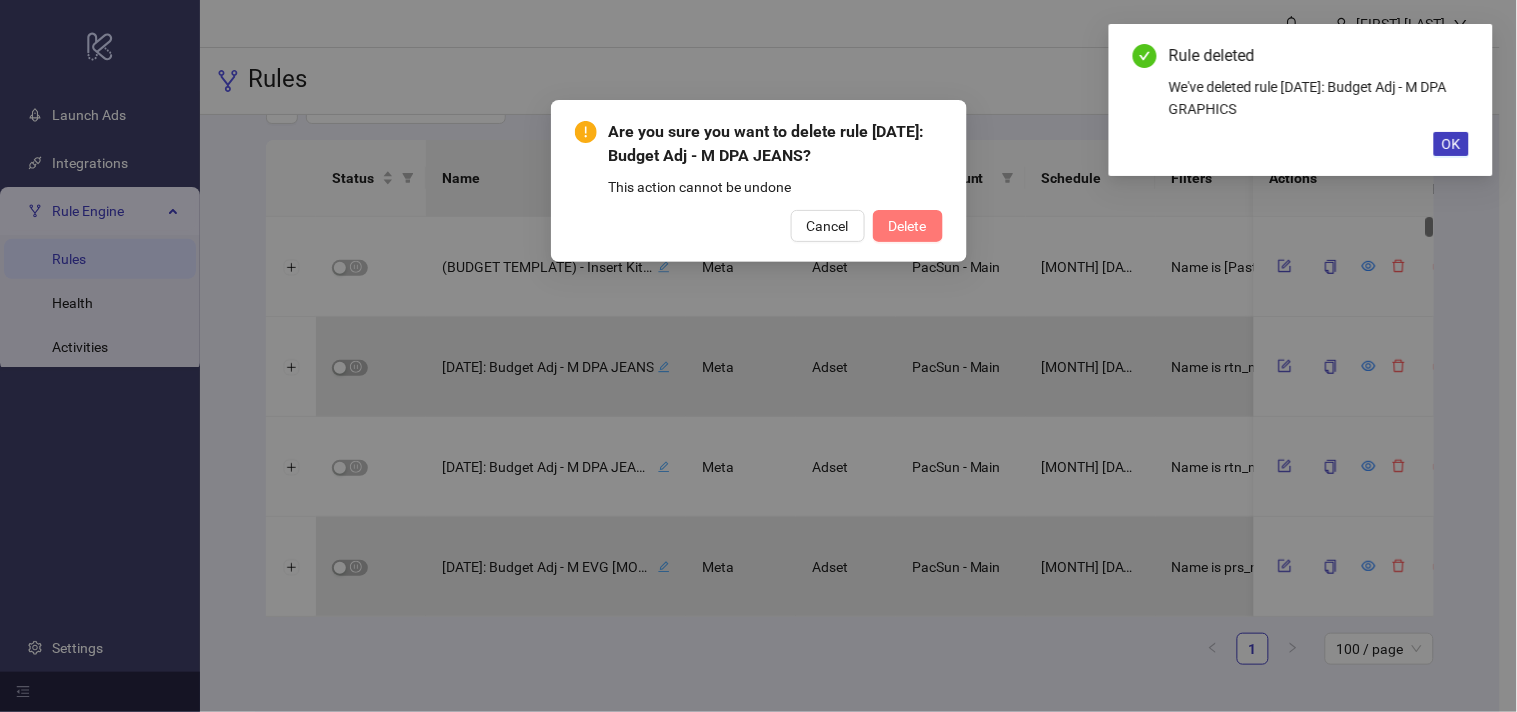 click on "Delete" at bounding box center (908, 226) 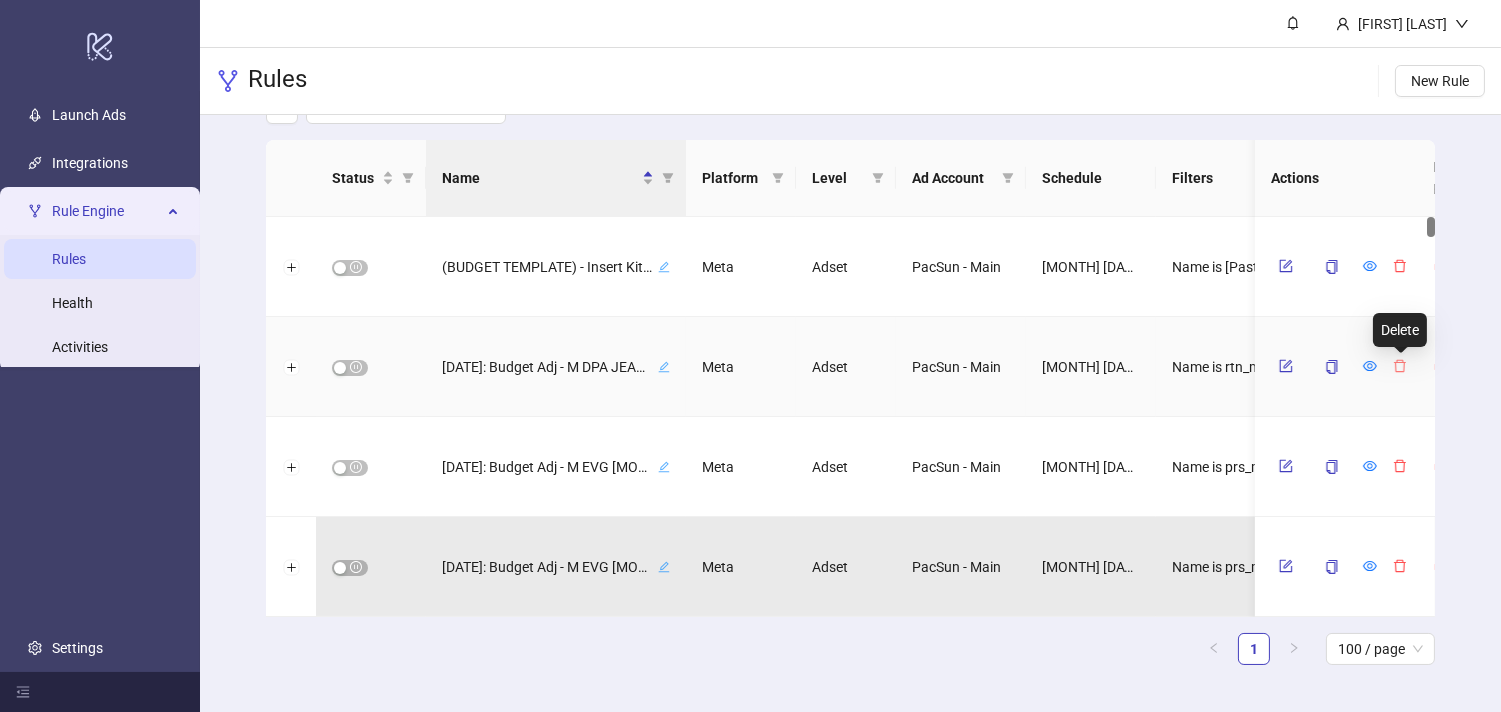 click 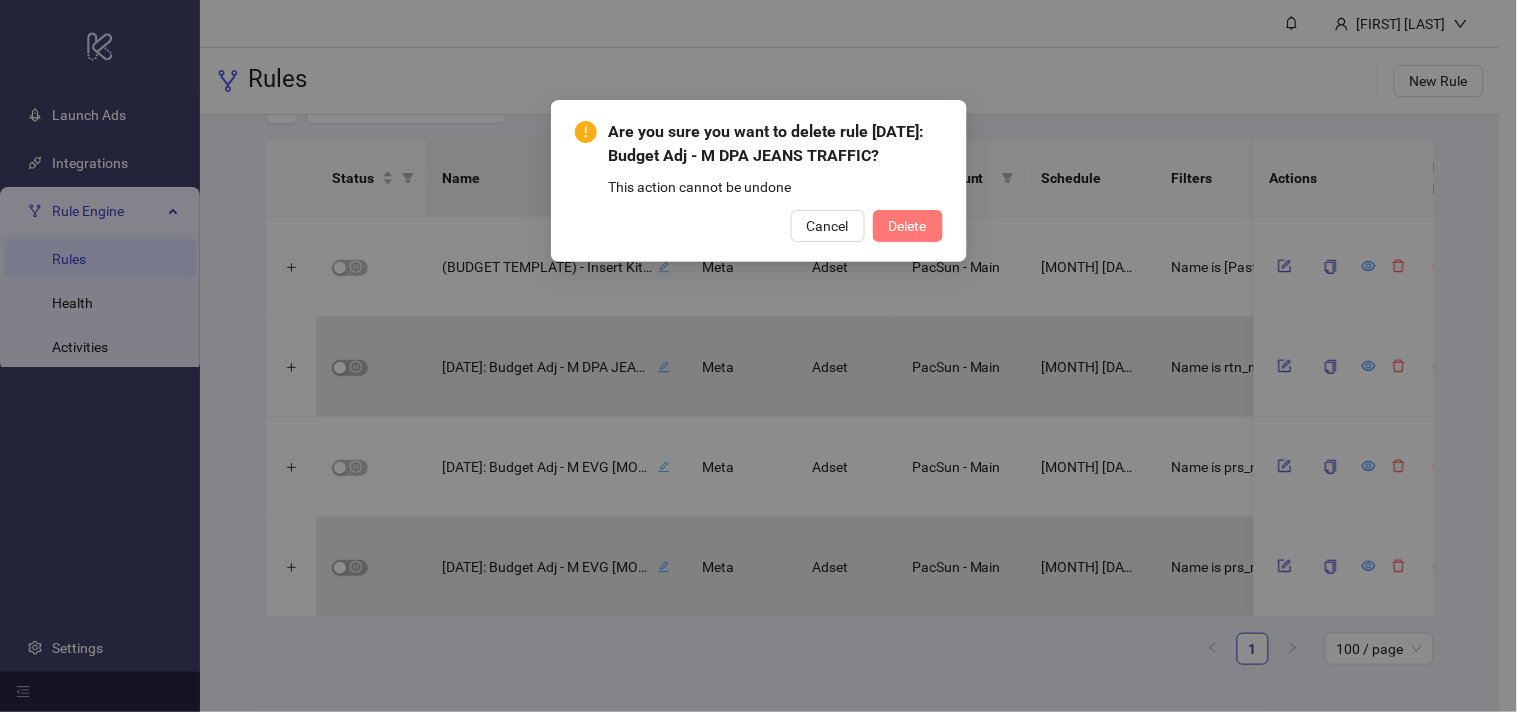 click on "Delete" at bounding box center (908, 226) 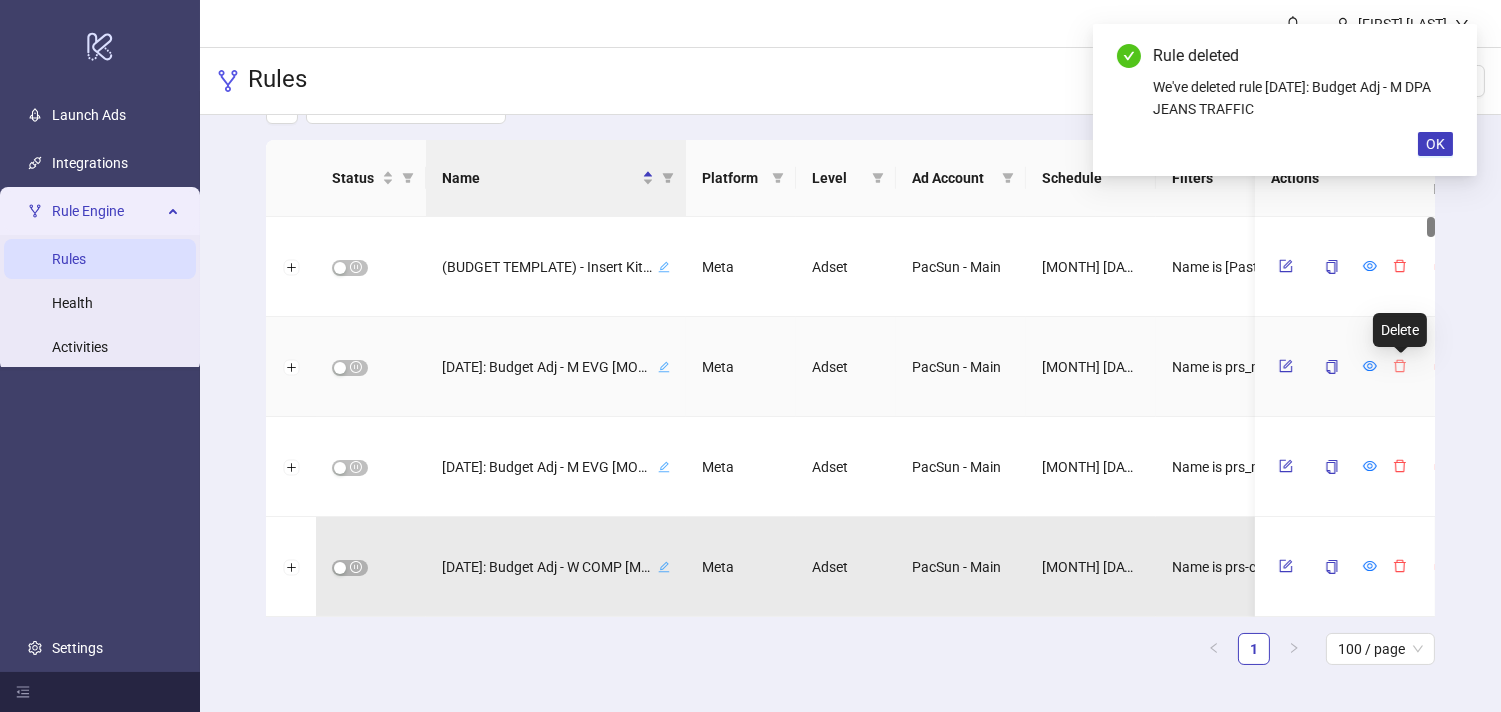 click 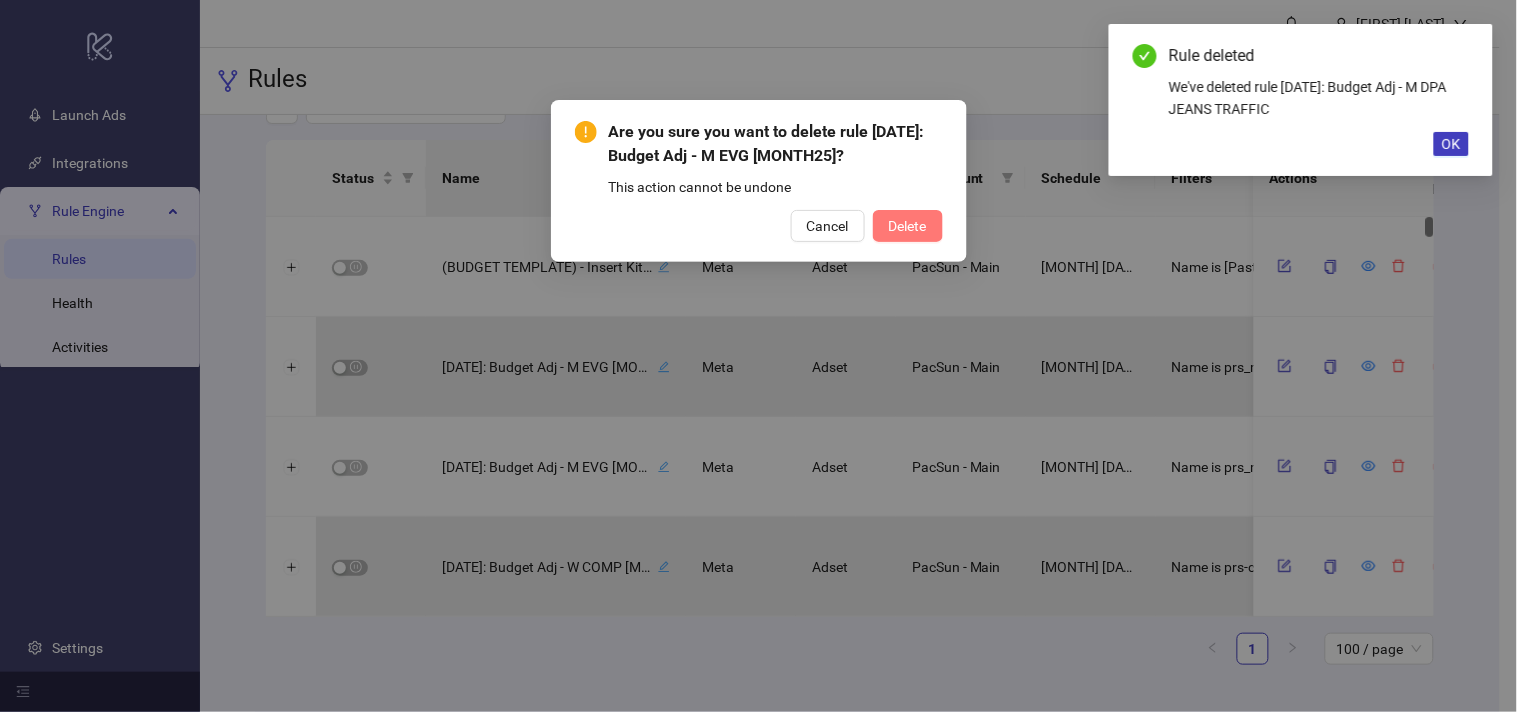 click on "Delete" at bounding box center (908, 226) 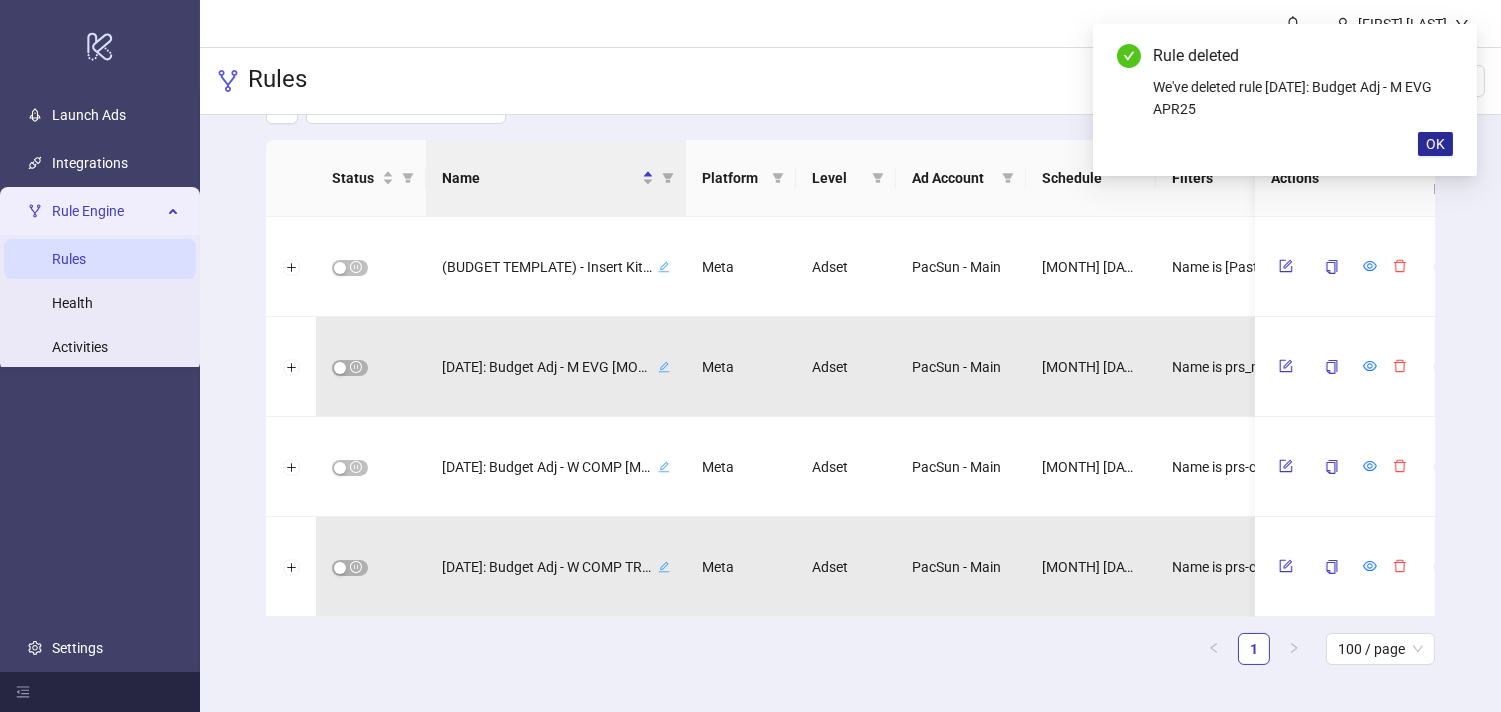 click on "OK" at bounding box center (1435, 144) 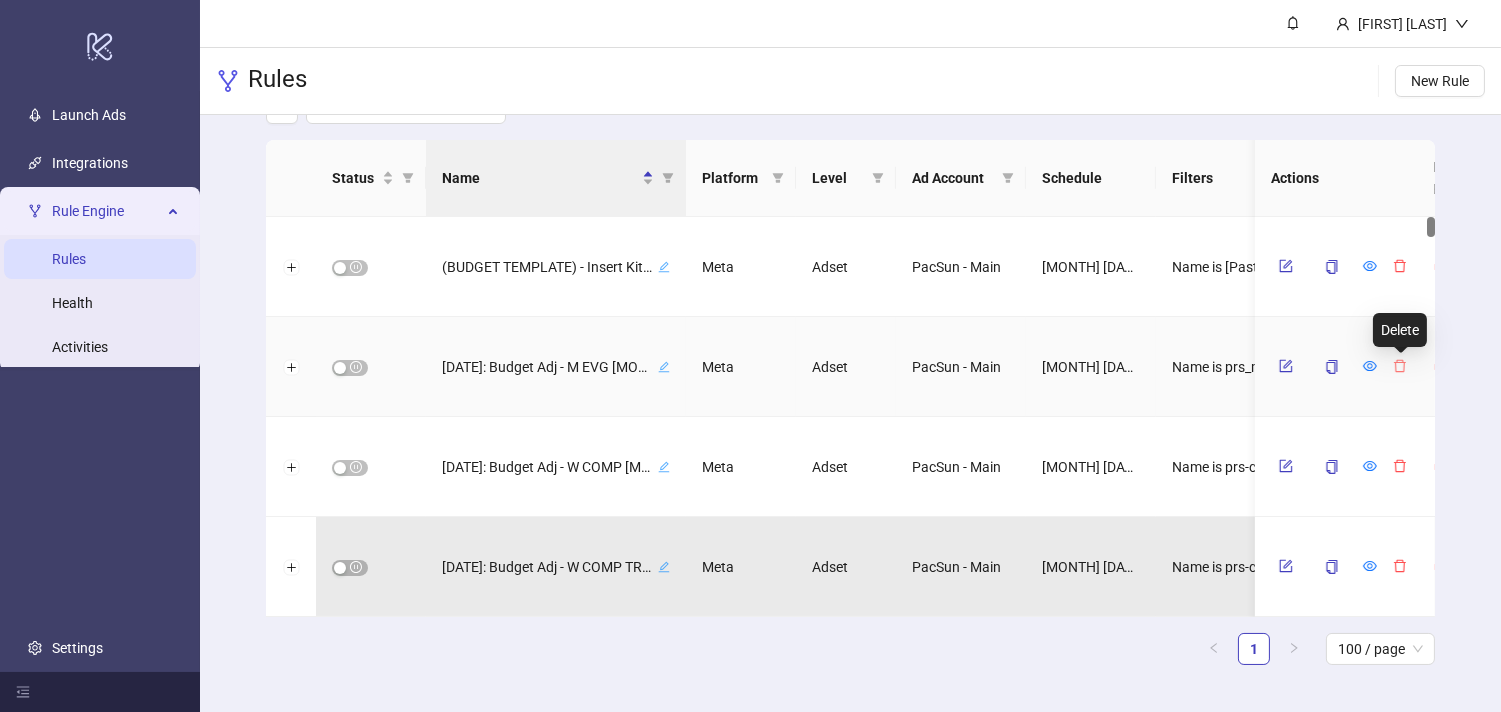 click 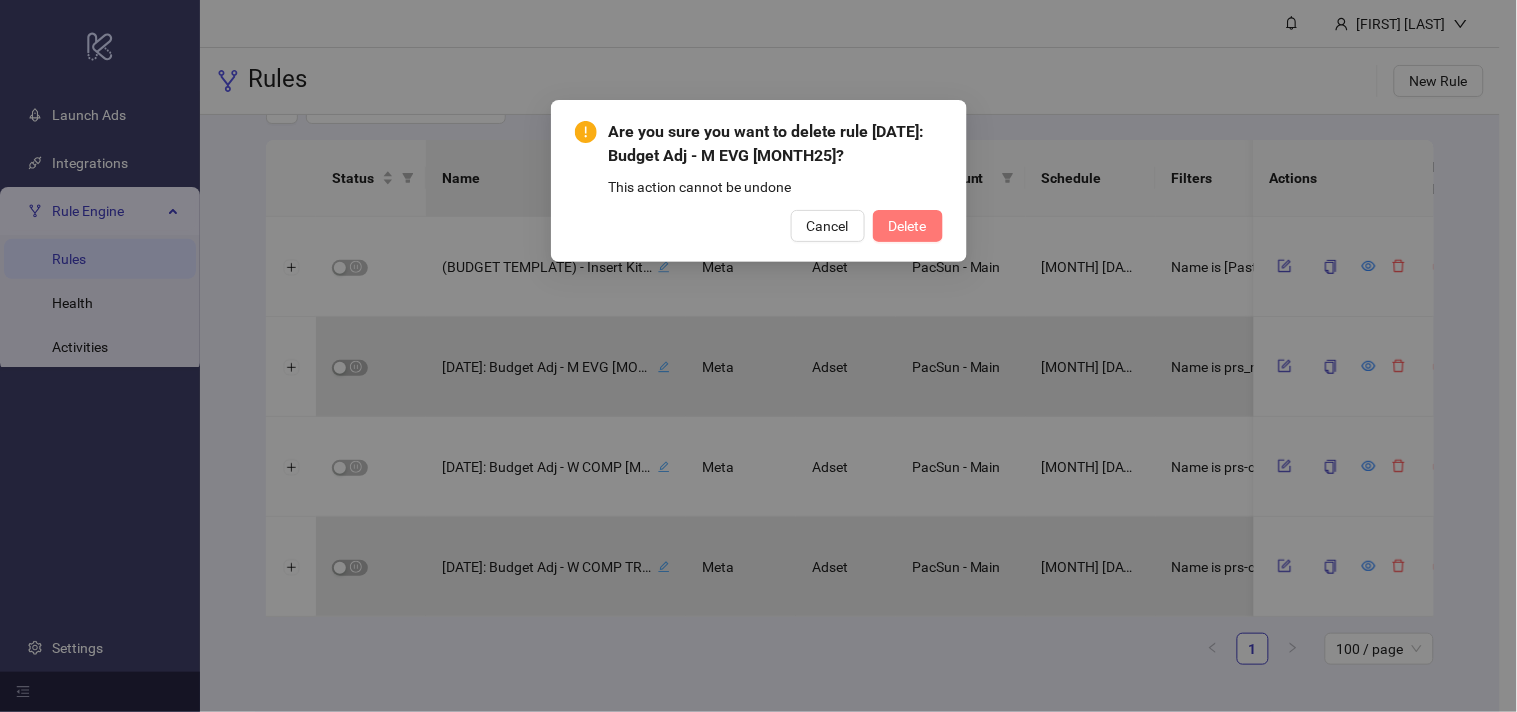 click on "Delete" at bounding box center (908, 226) 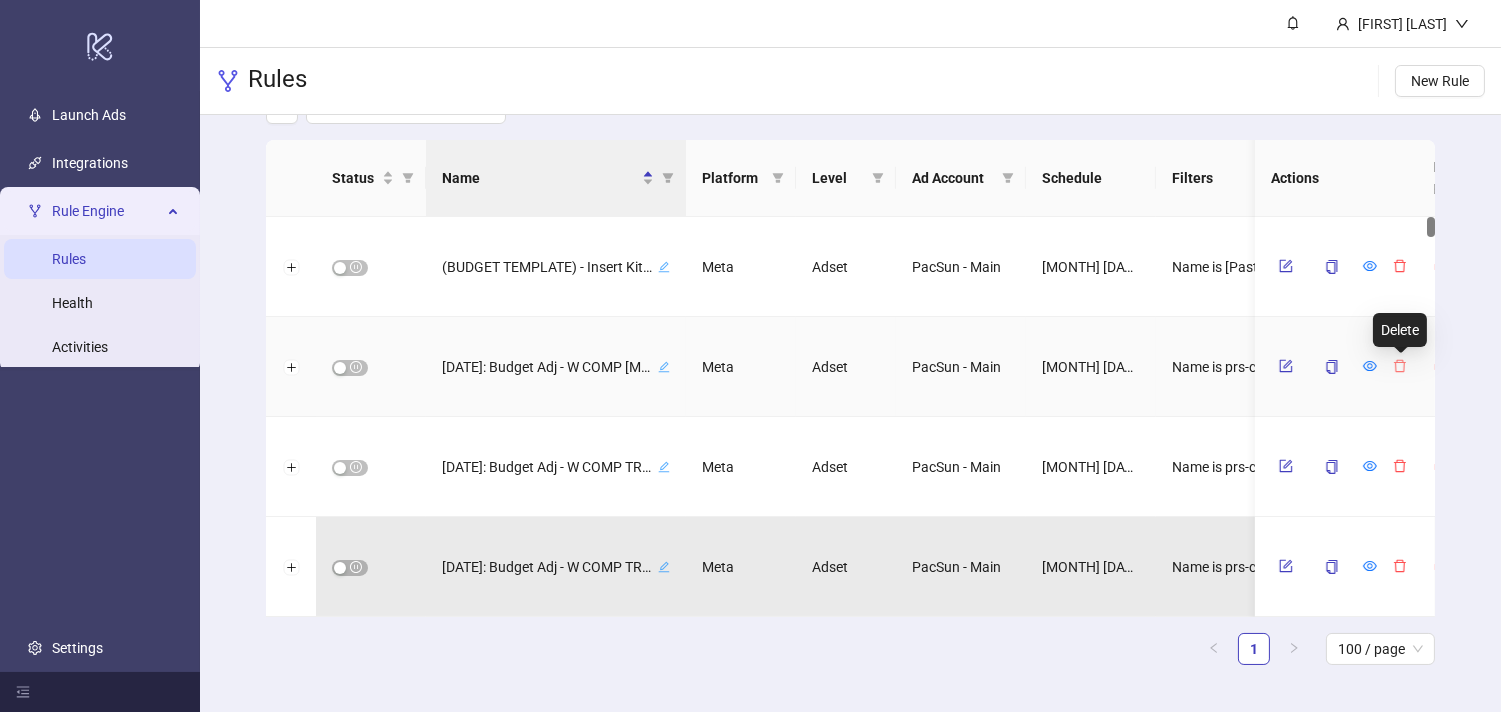 click 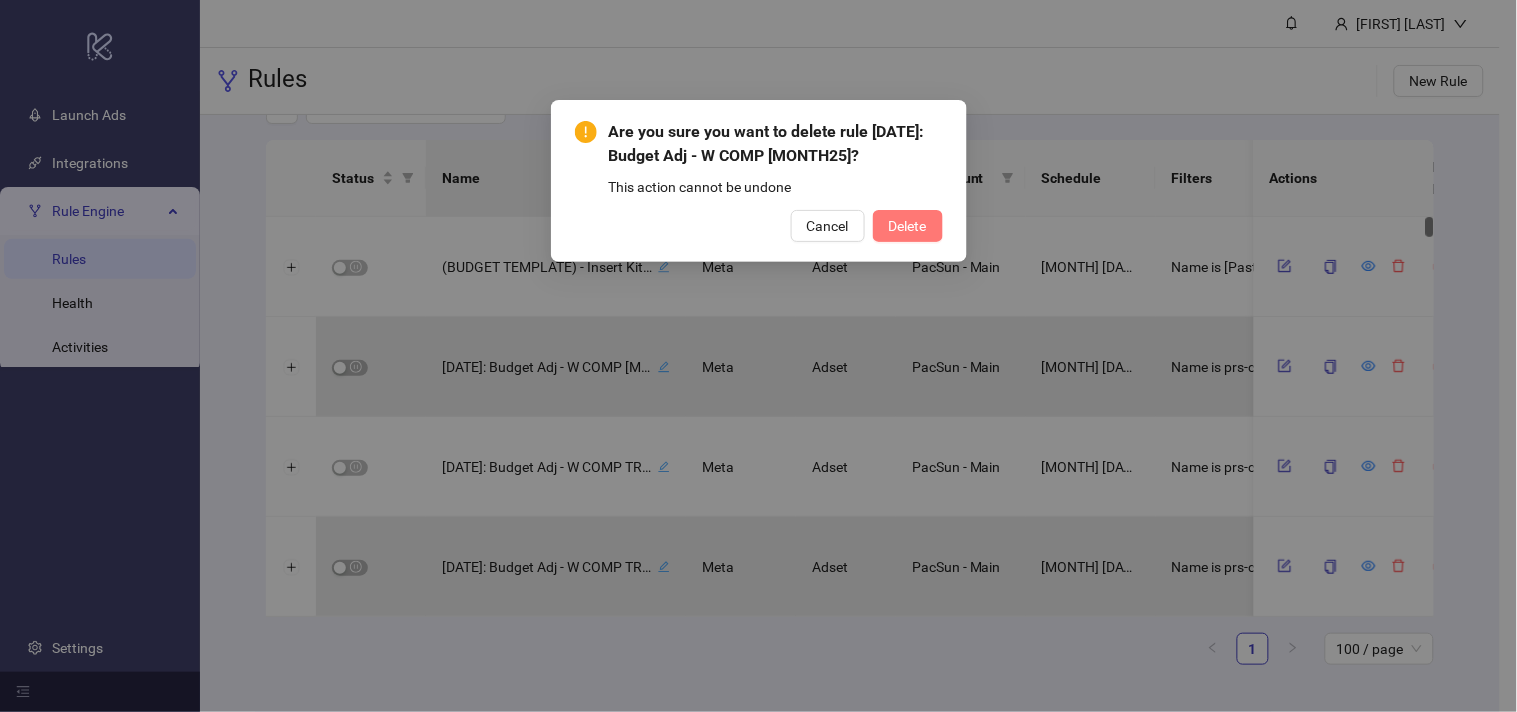 click on "Delete" at bounding box center [908, 226] 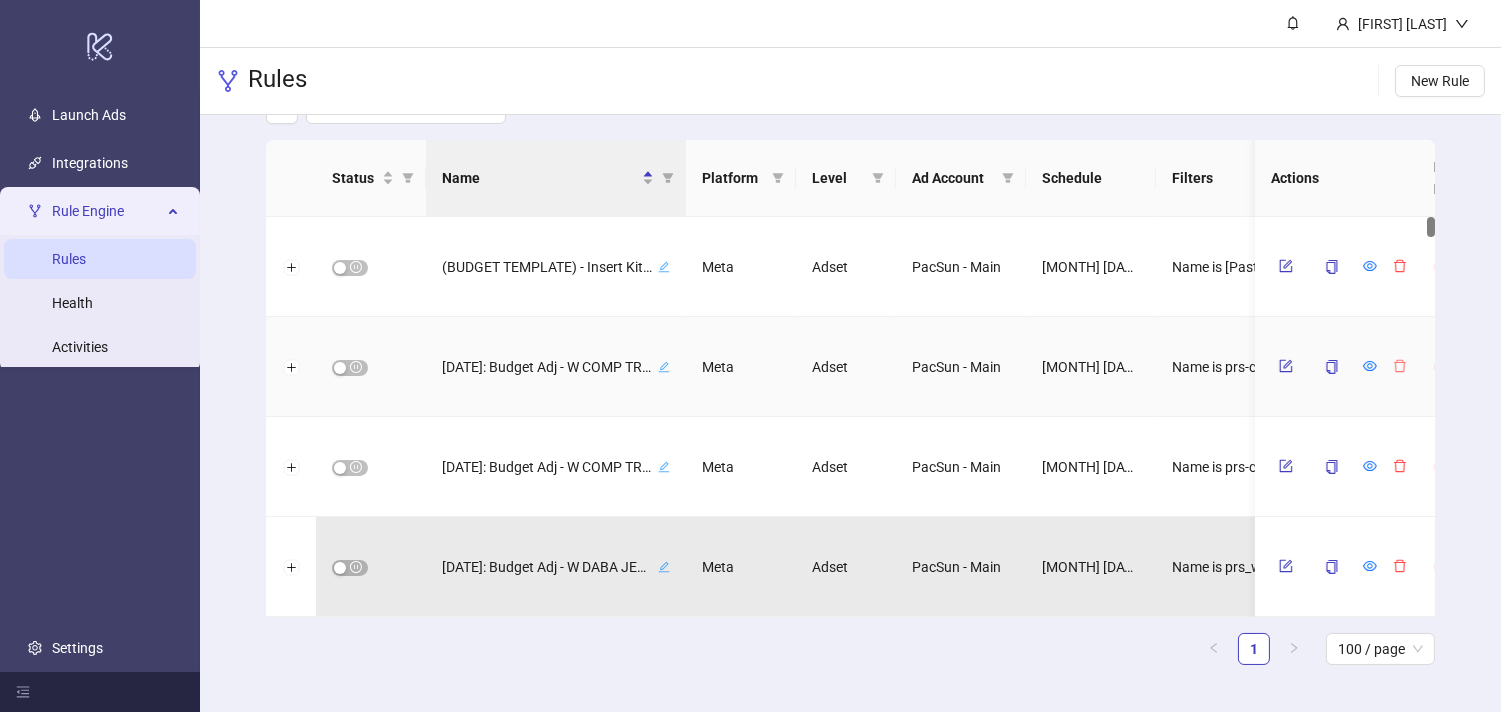 click at bounding box center (1400, 366) 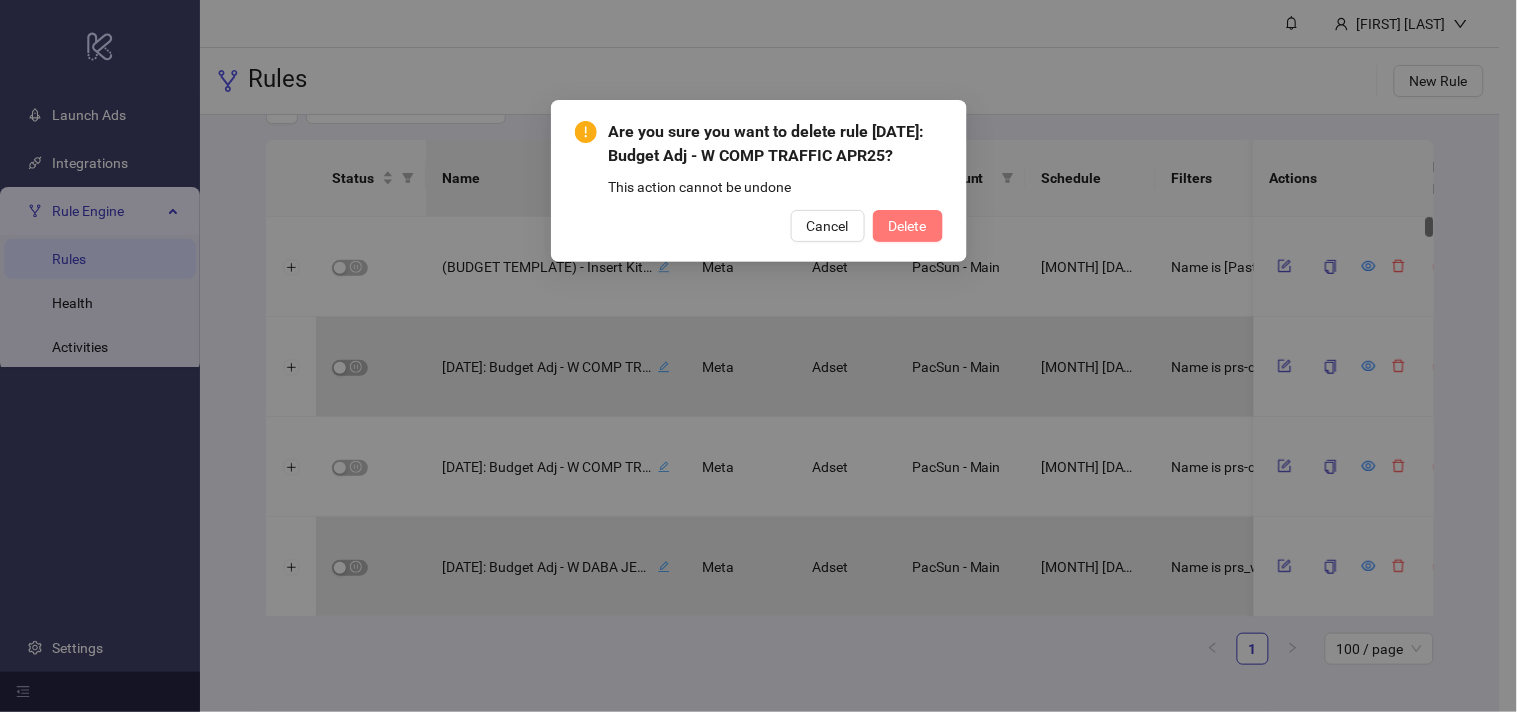 click on "Delete" at bounding box center (908, 226) 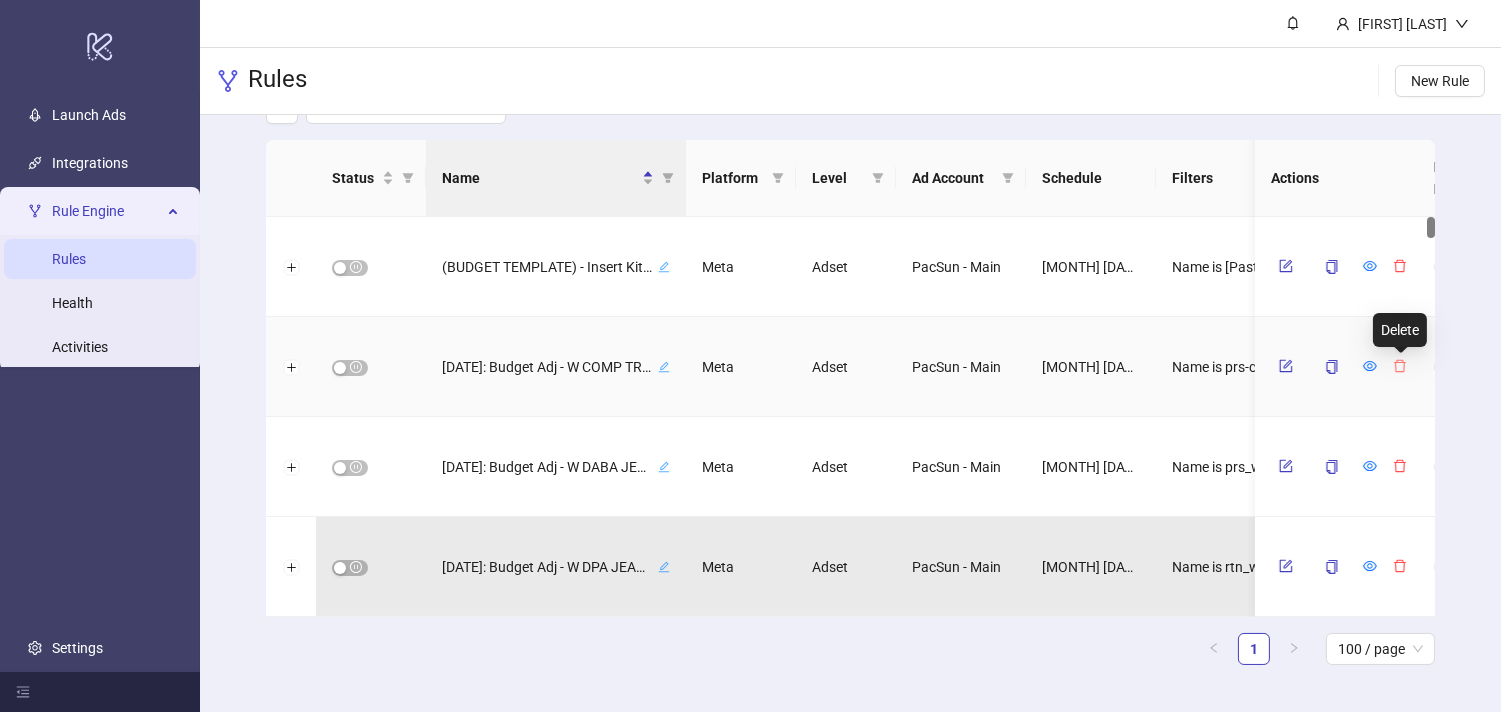 click 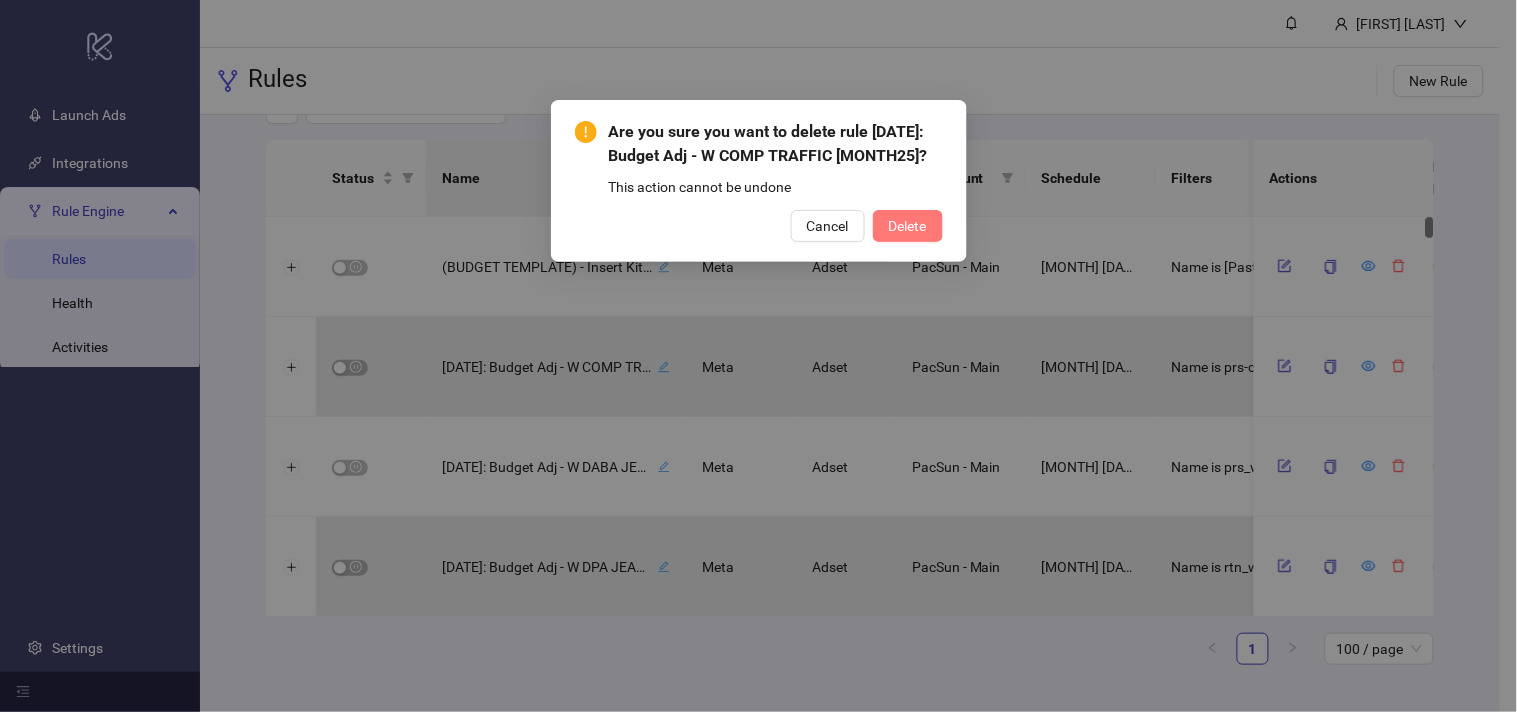 click on "Delete" at bounding box center [908, 226] 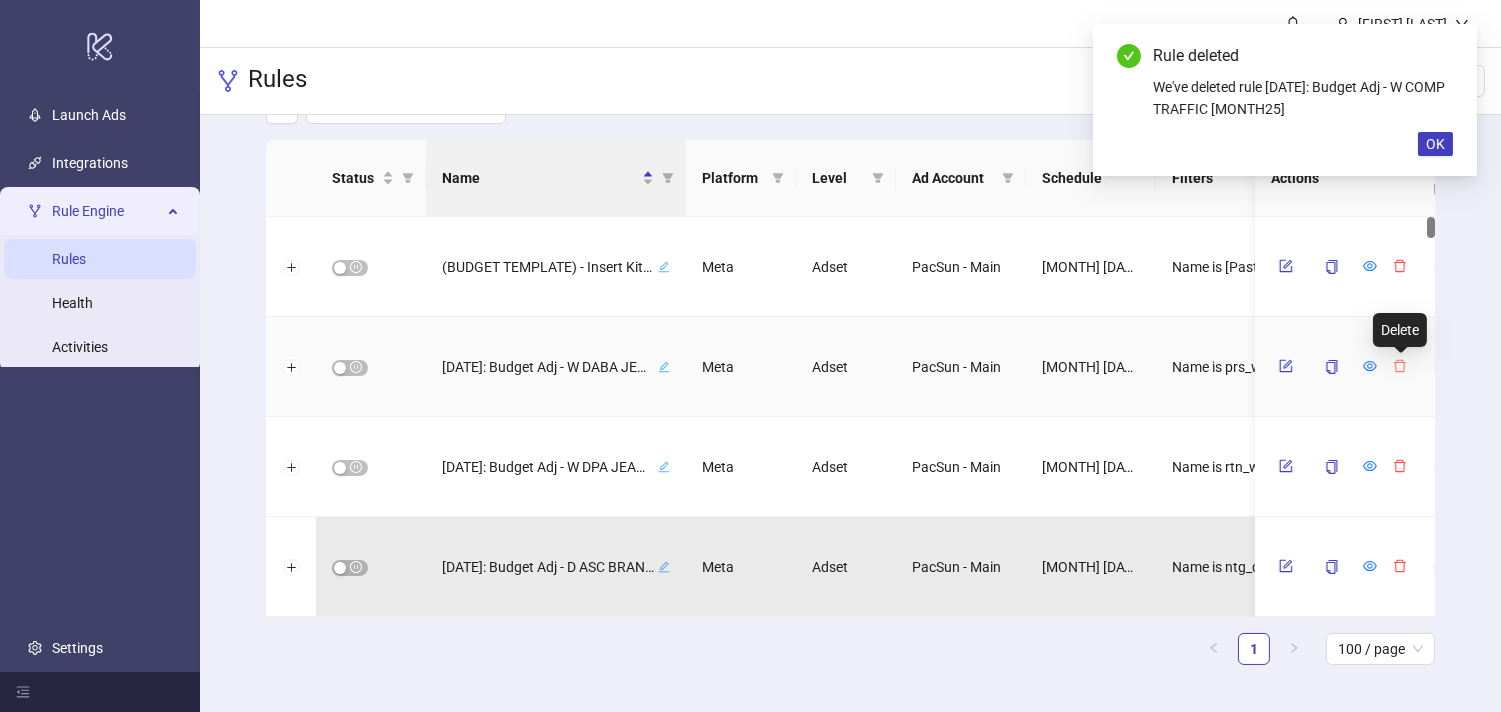 click 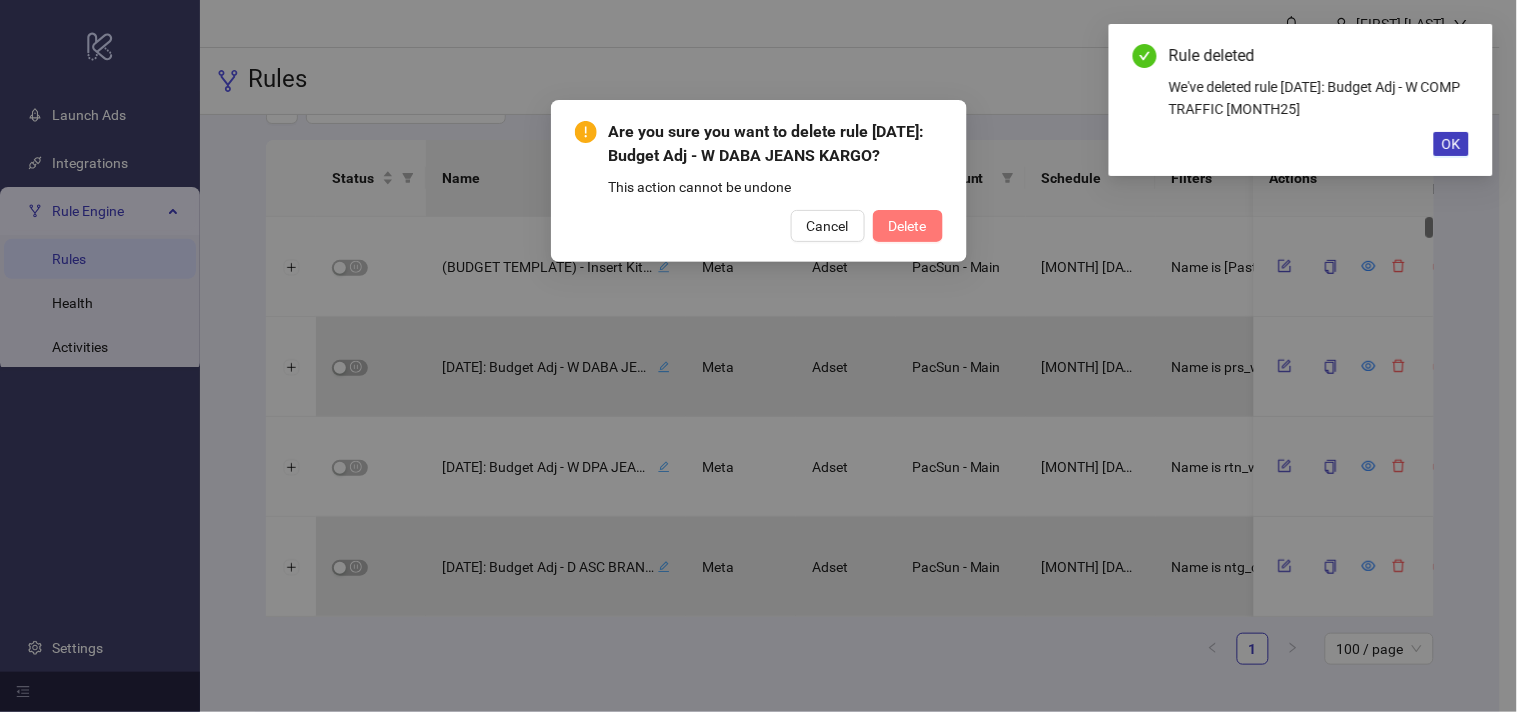 click on "Delete" at bounding box center (908, 226) 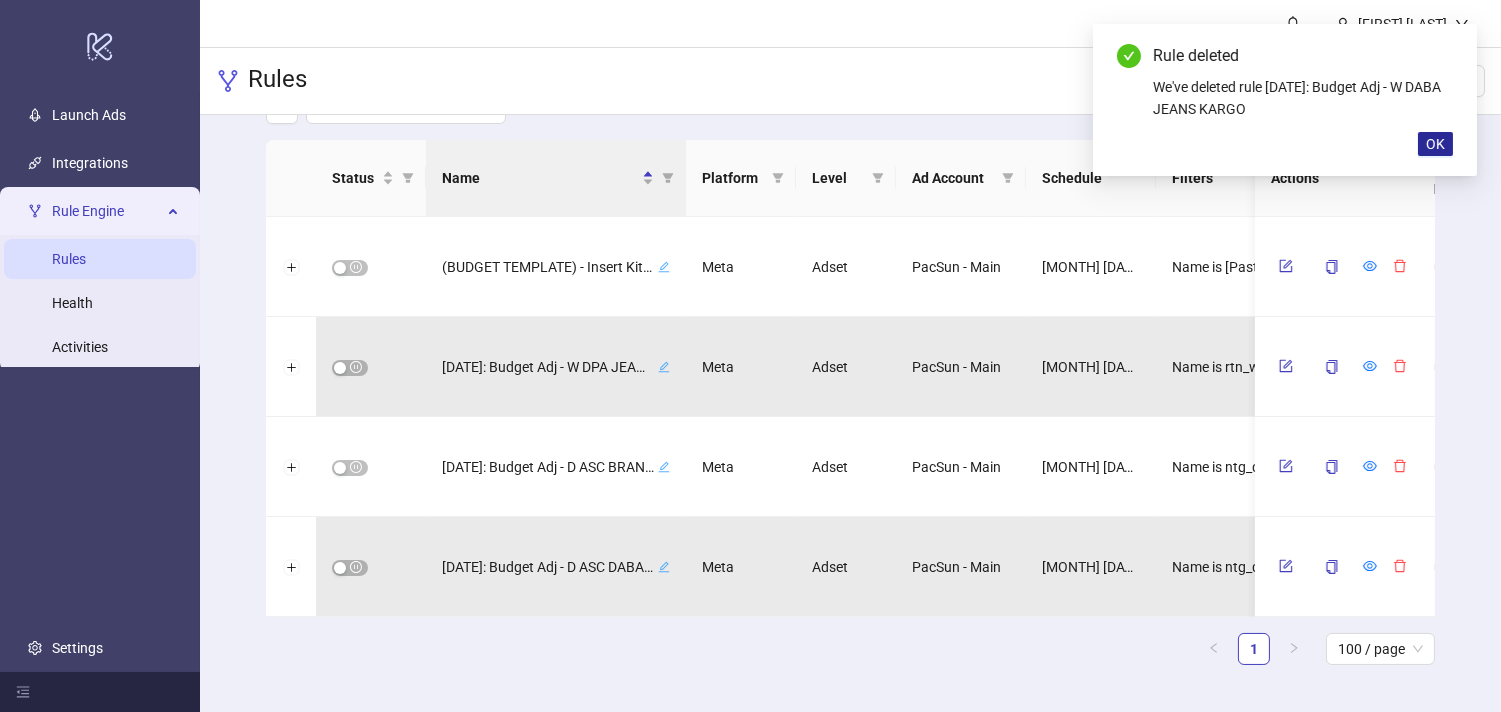 click on "OK" at bounding box center [1435, 144] 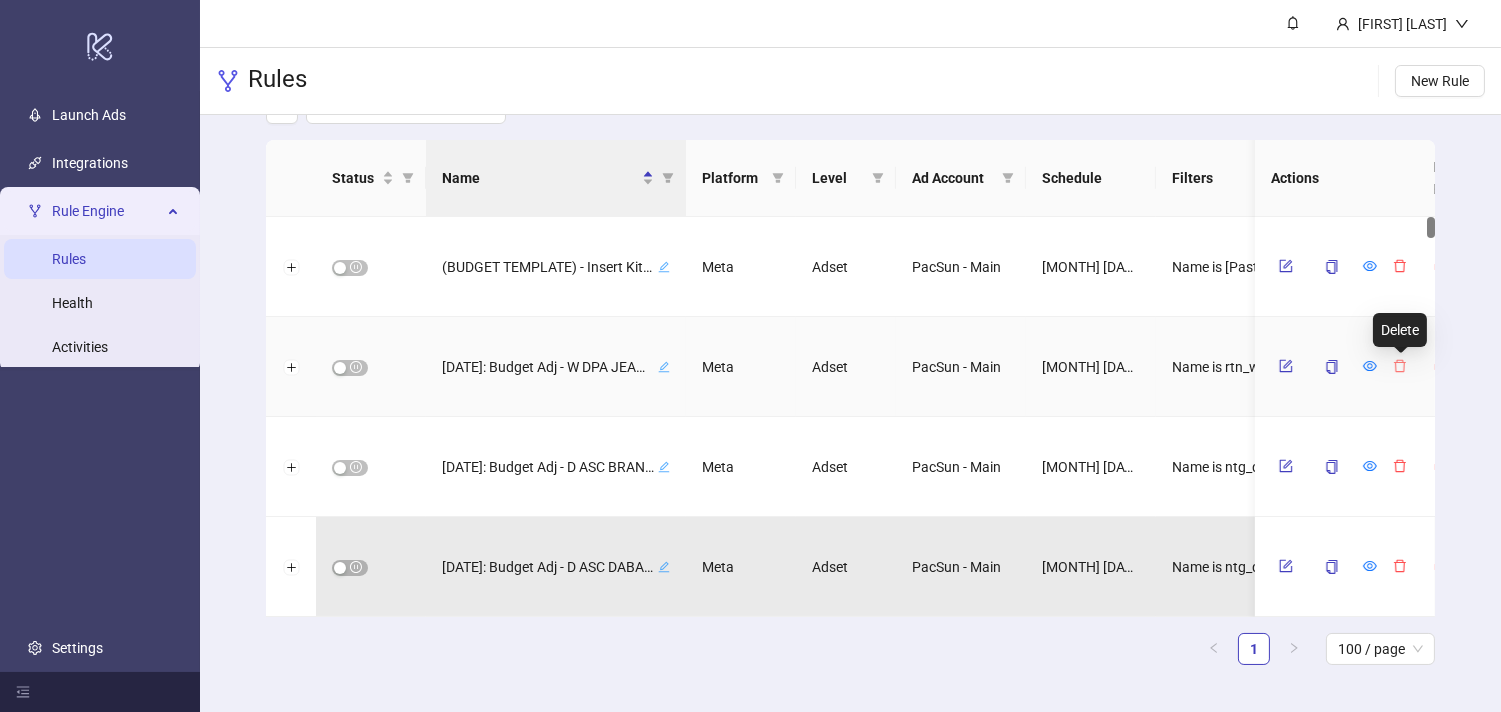 click 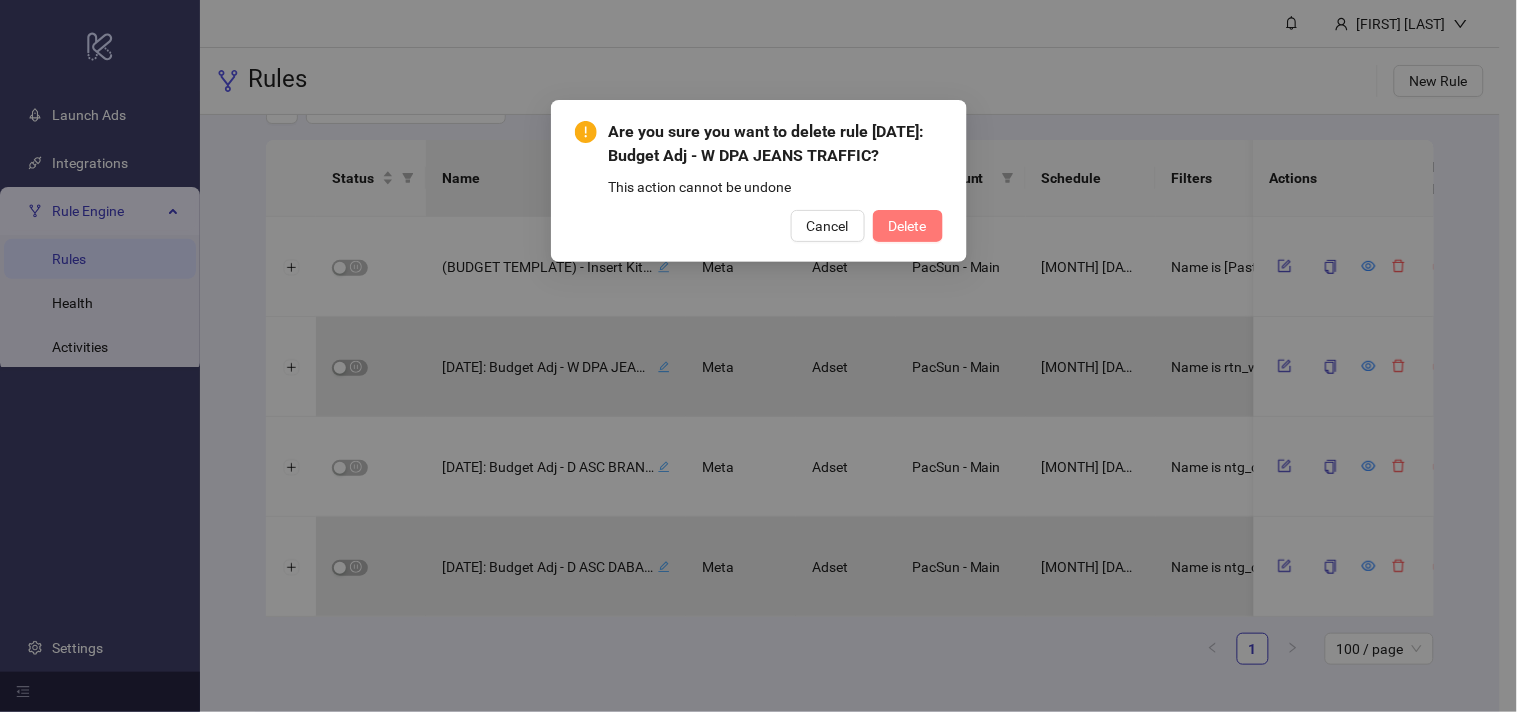 click on "Delete" at bounding box center [908, 226] 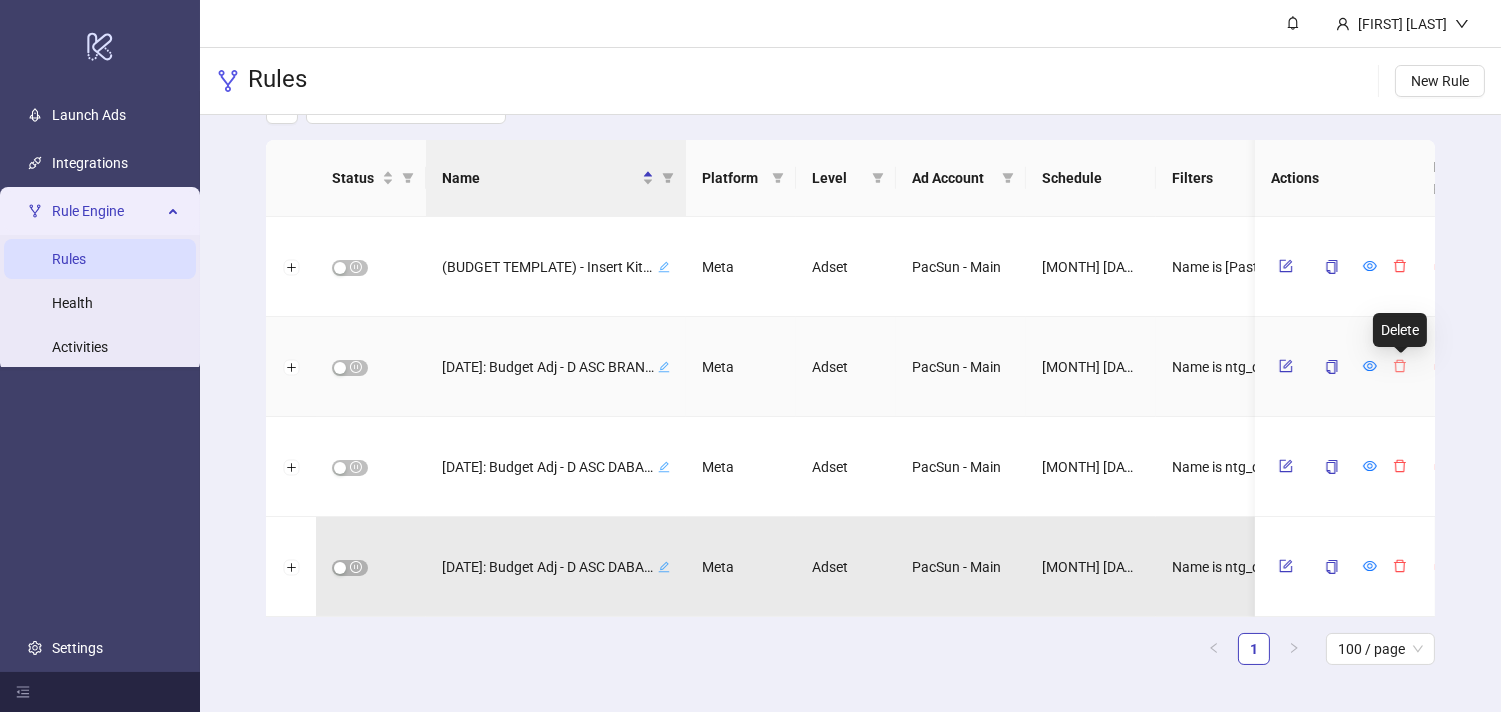 click 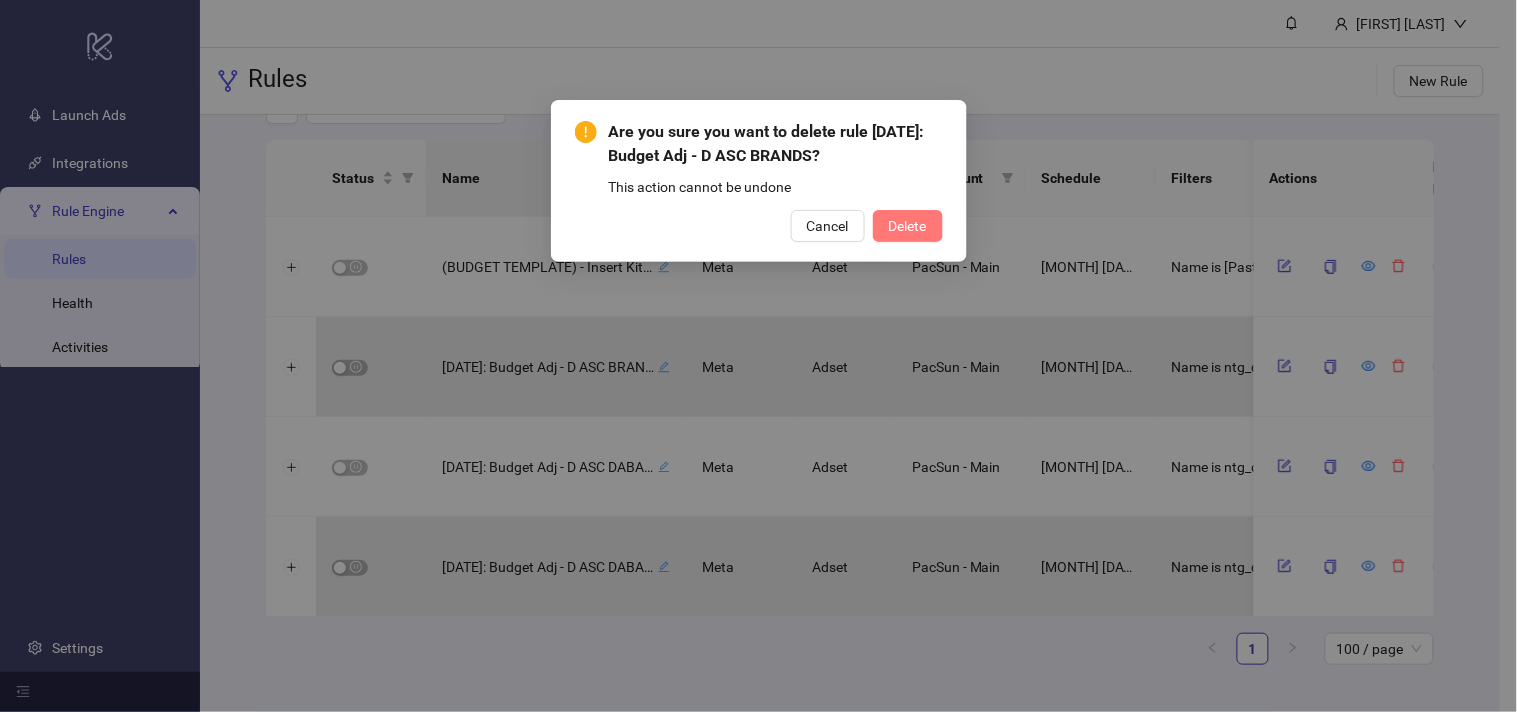 click on "Delete" at bounding box center (908, 226) 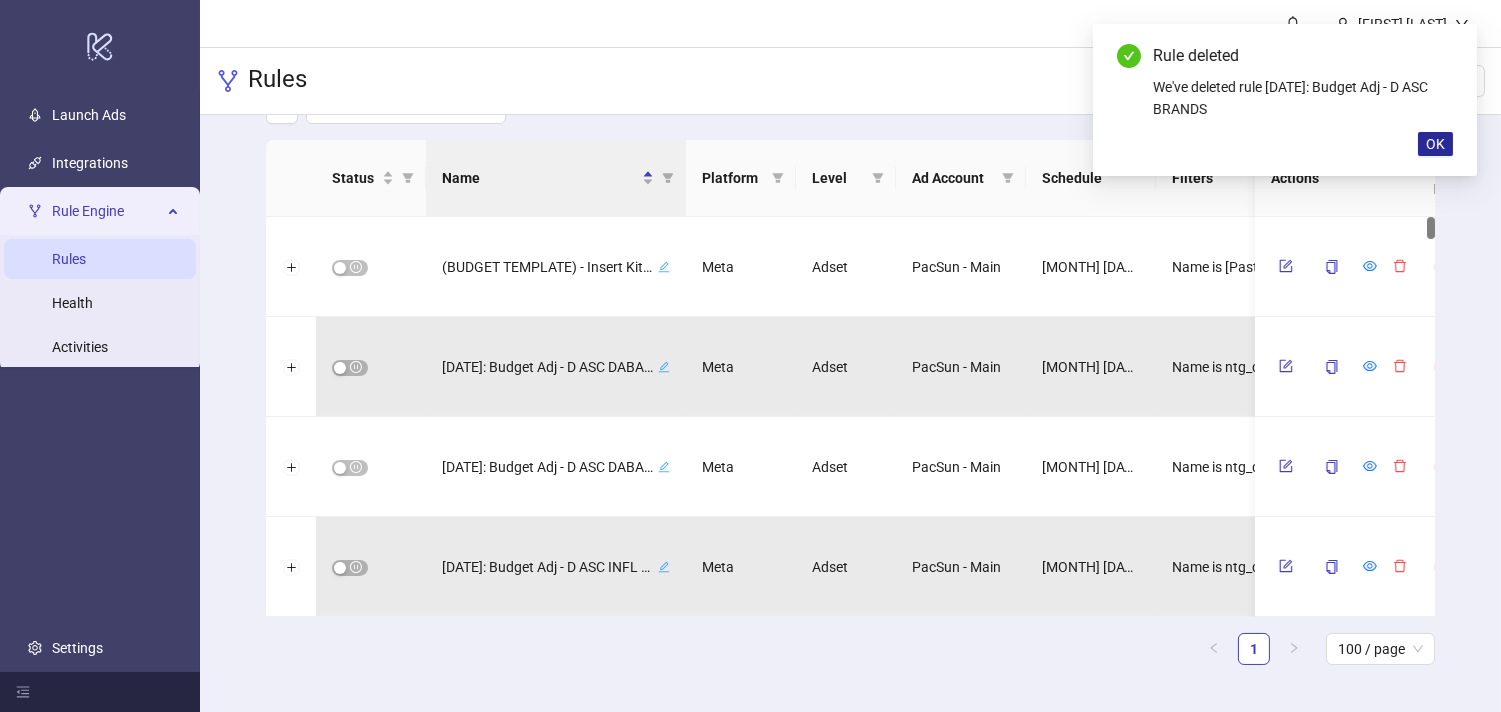 click on "OK" at bounding box center [1435, 144] 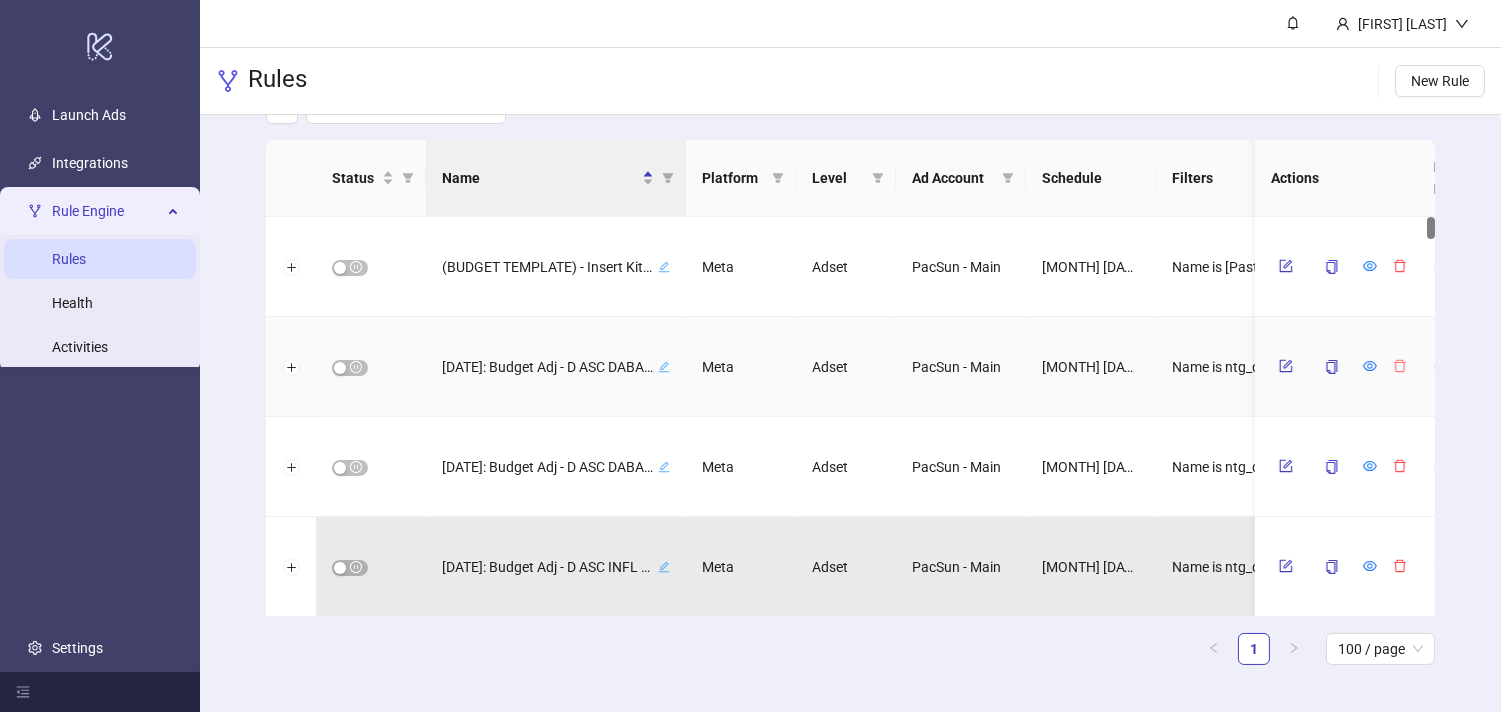 click 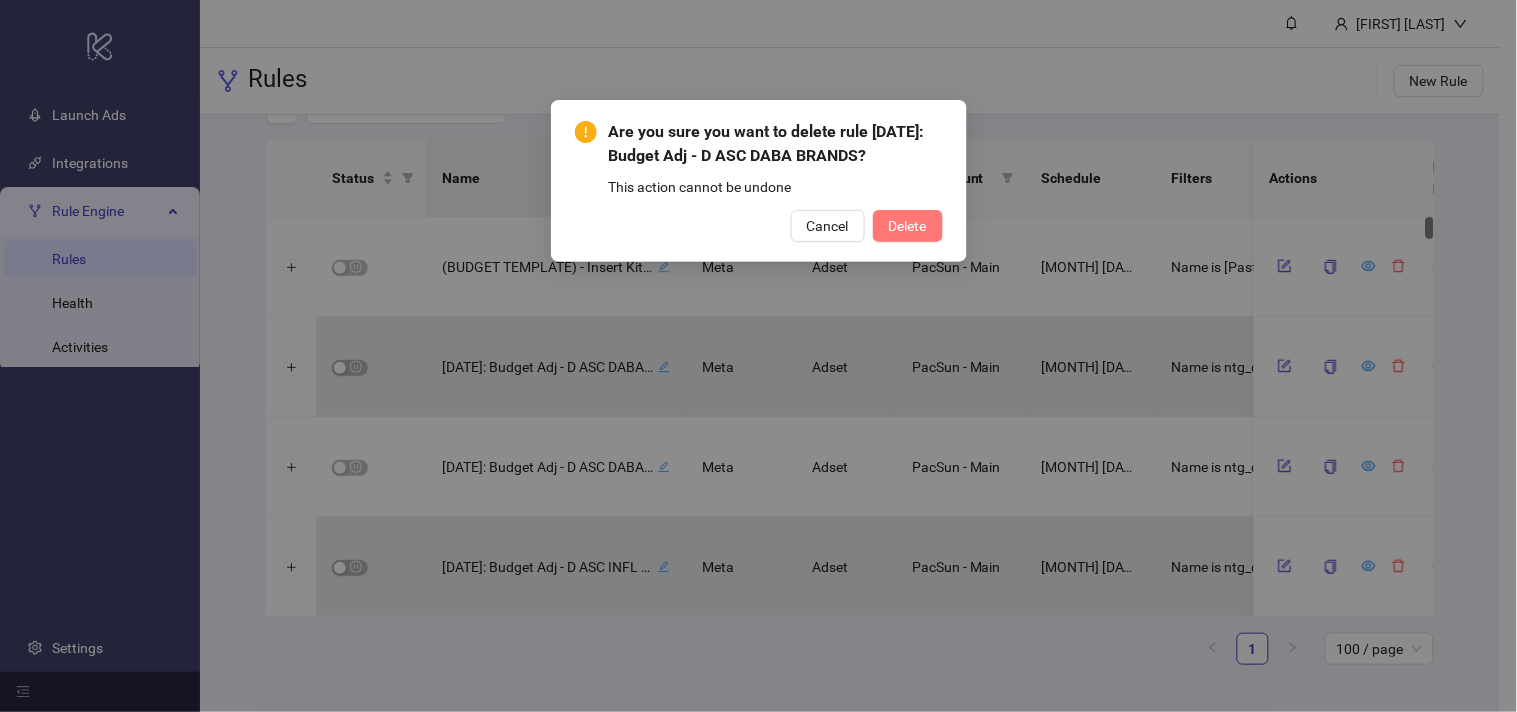 click on "Delete" at bounding box center [908, 226] 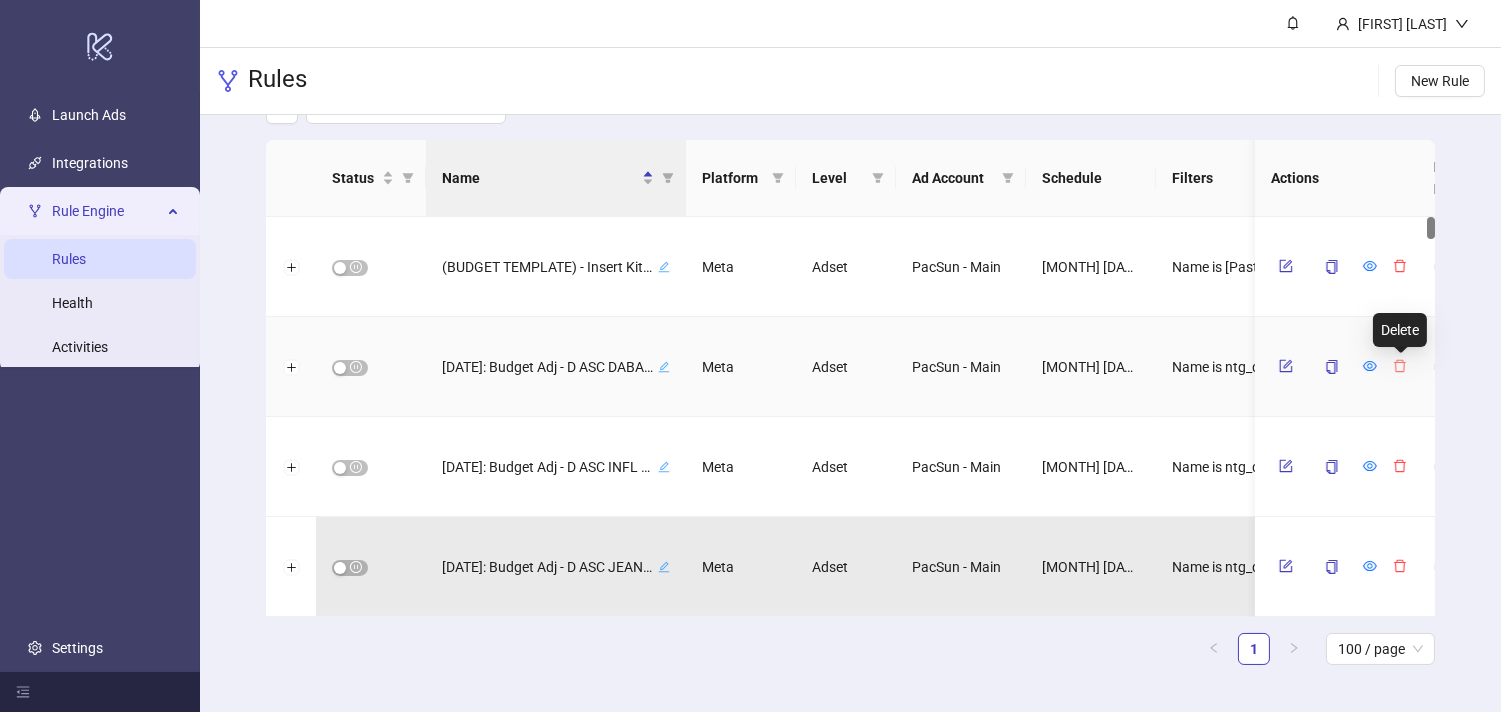 click 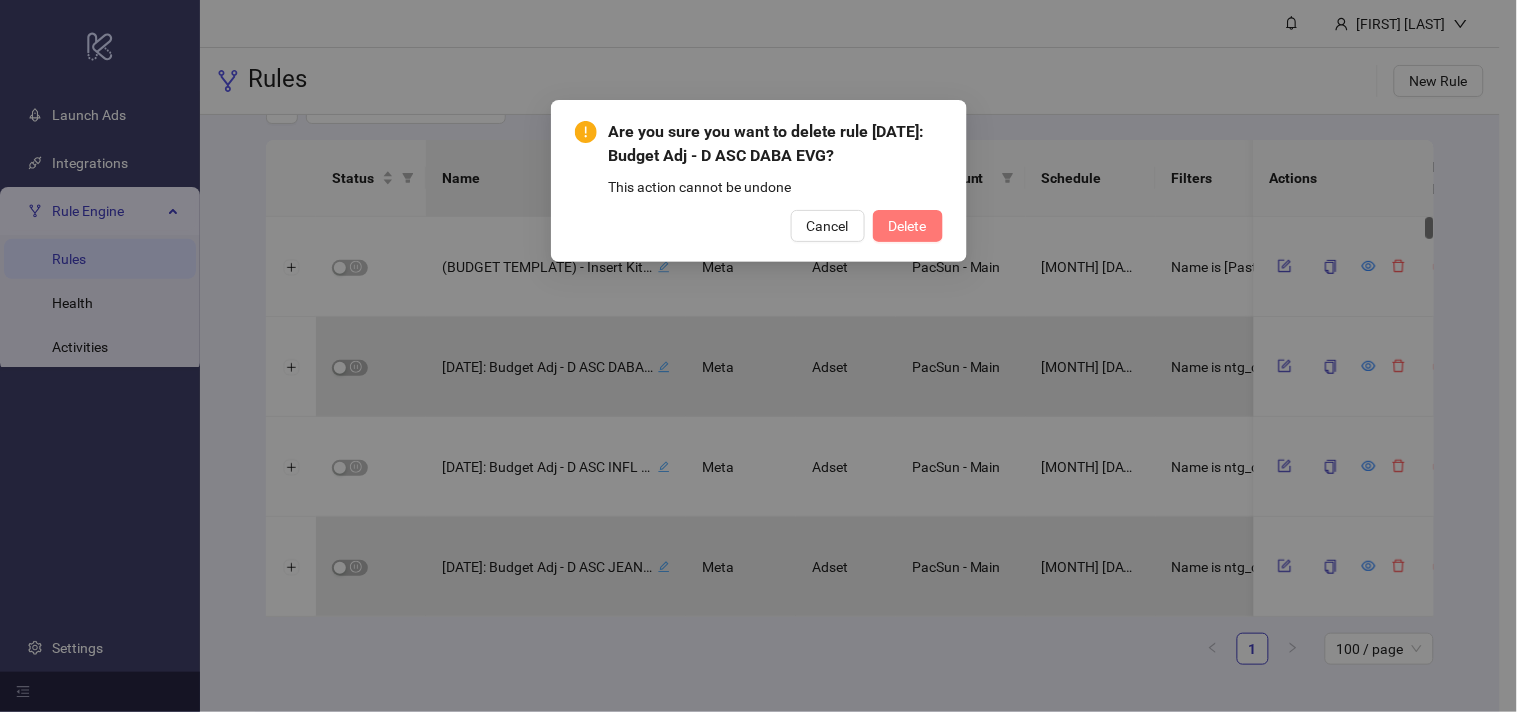 click on "Delete" at bounding box center [908, 226] 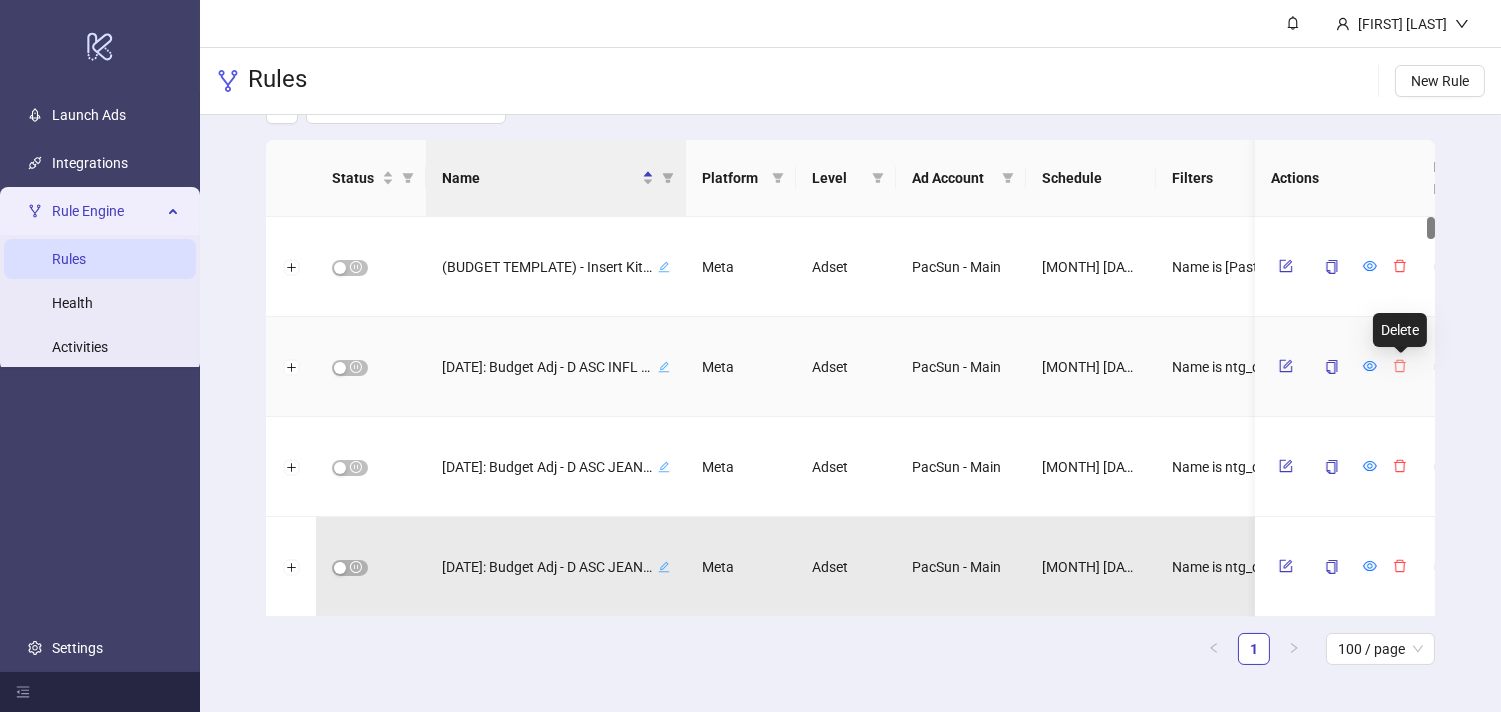 click 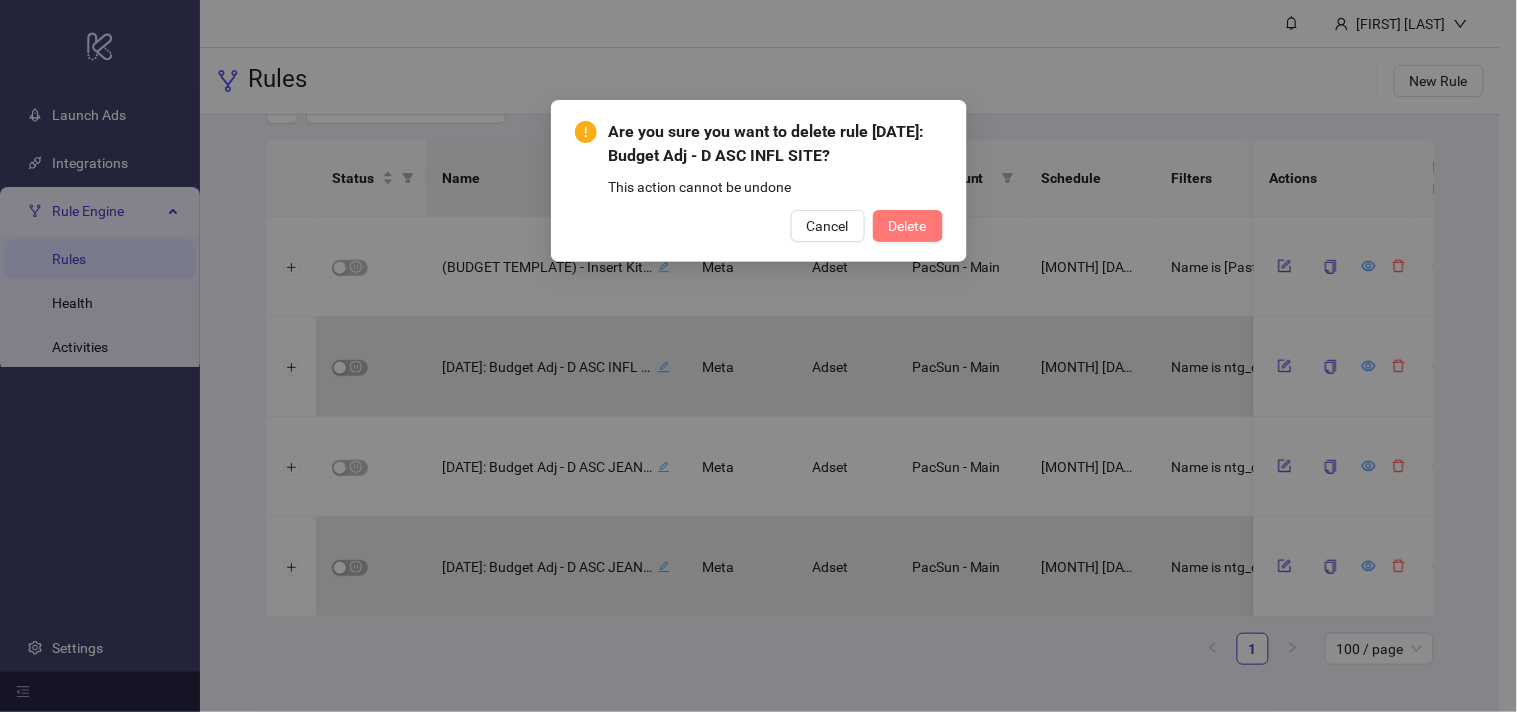 click on "Delete" at bounding box center [908, 226] 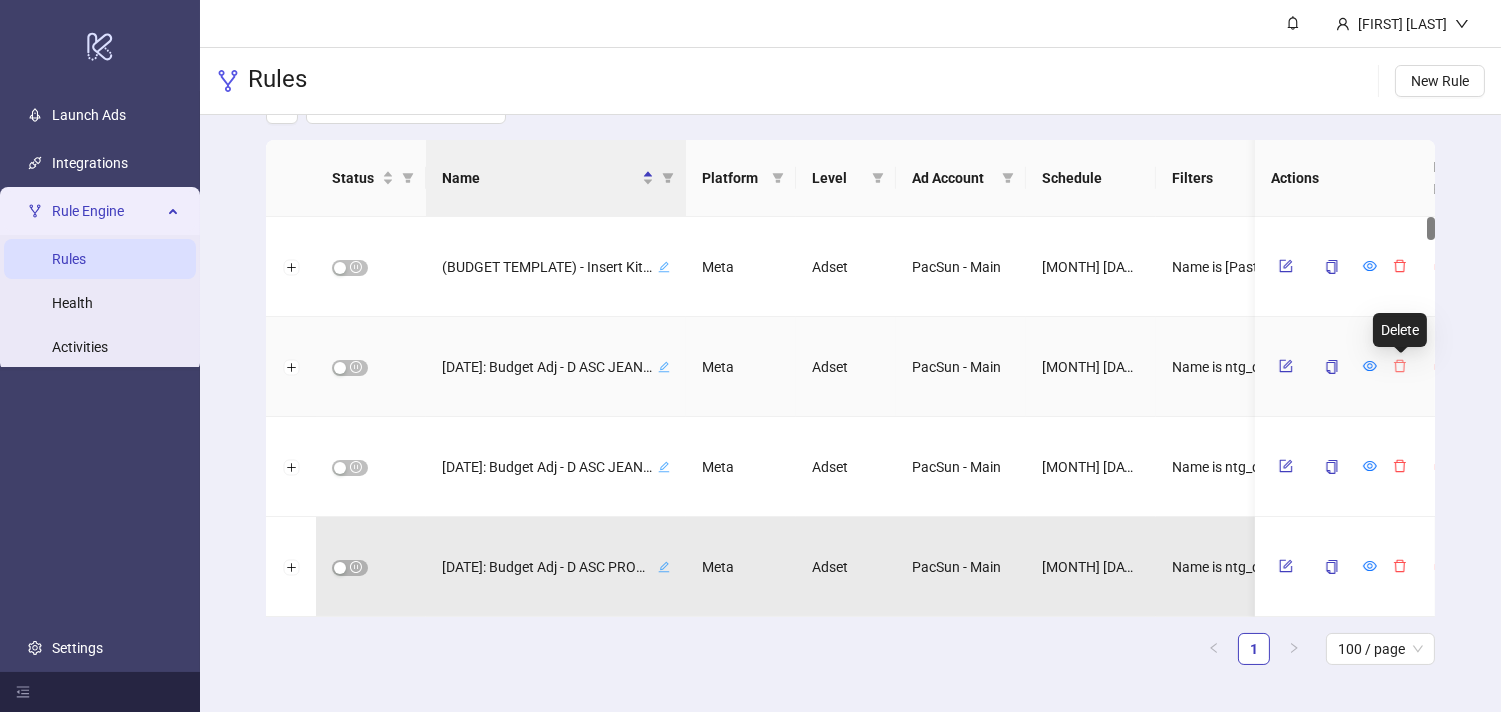 click 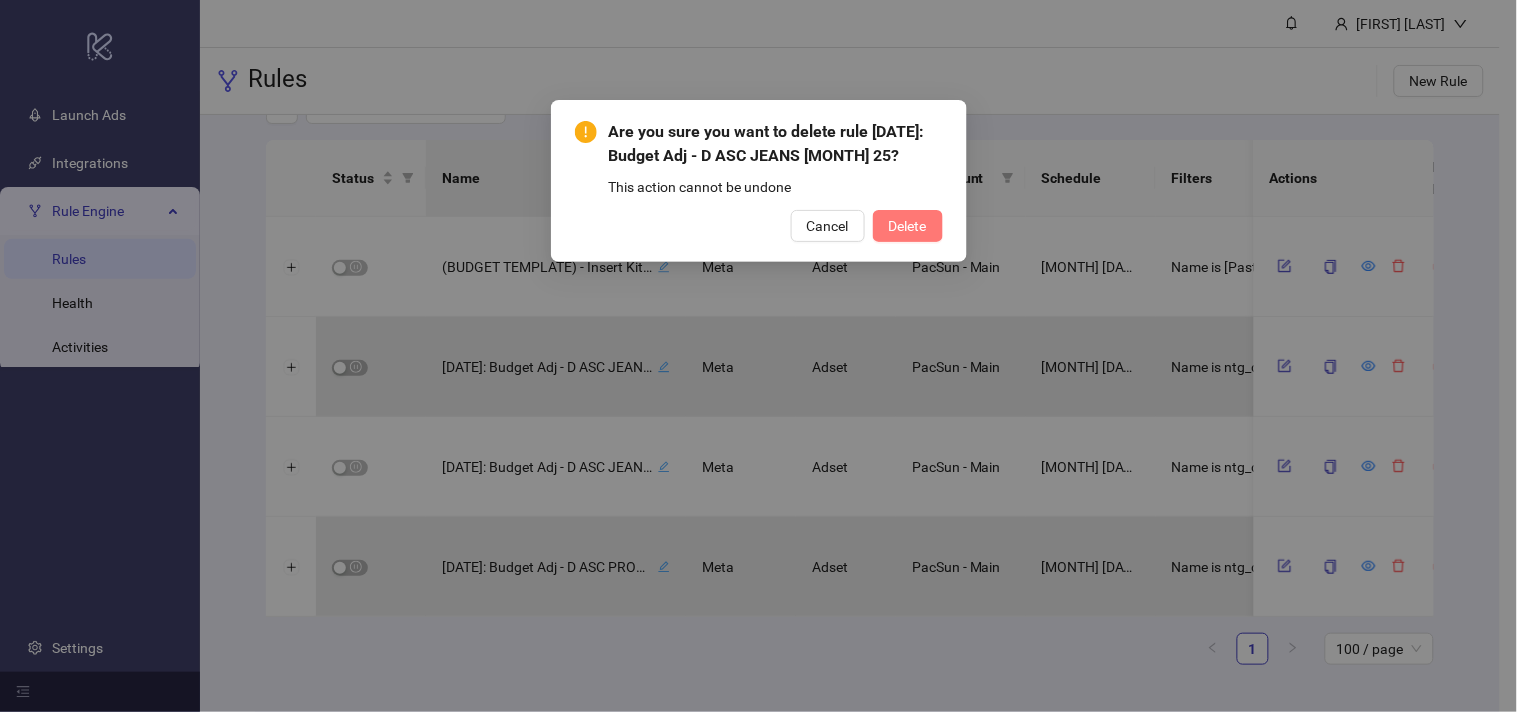 click on "Delete" at bounding box center (908, 226) 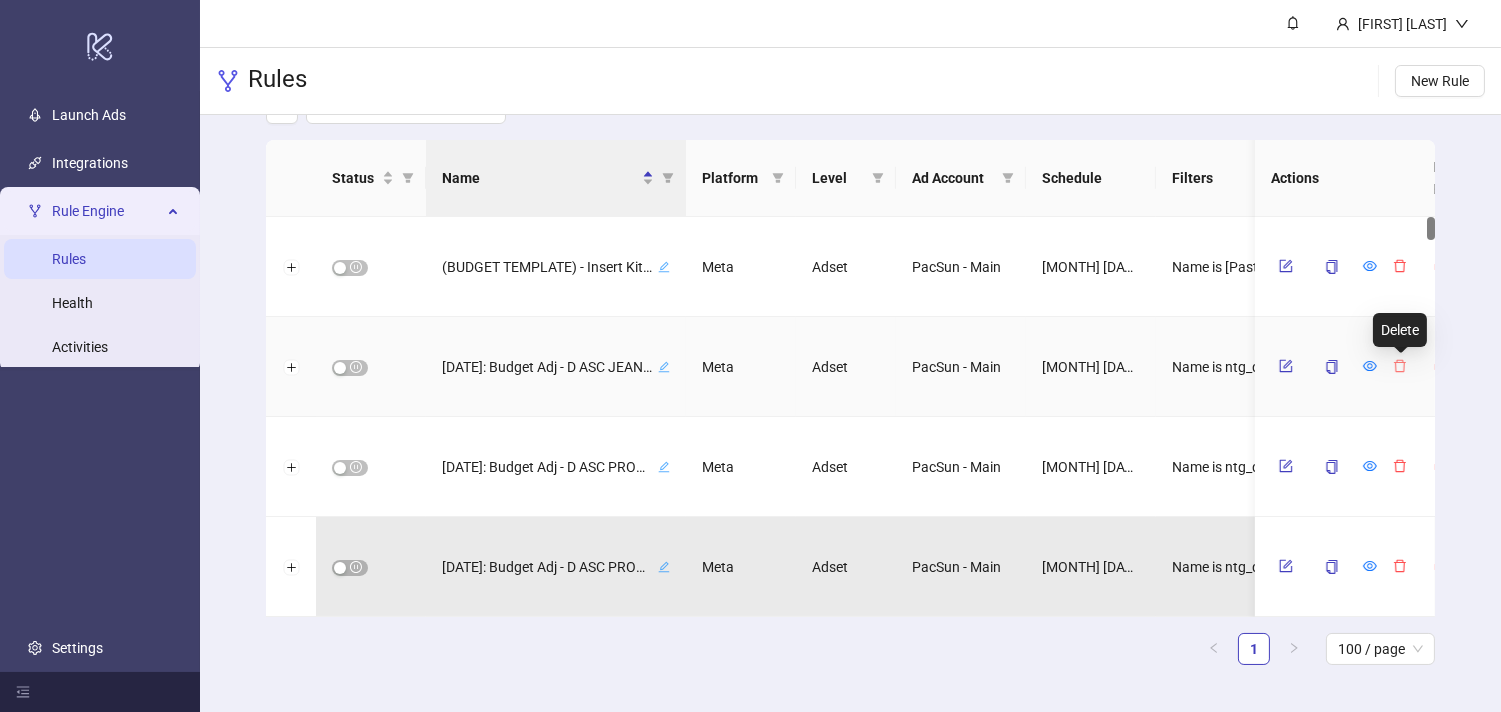 click 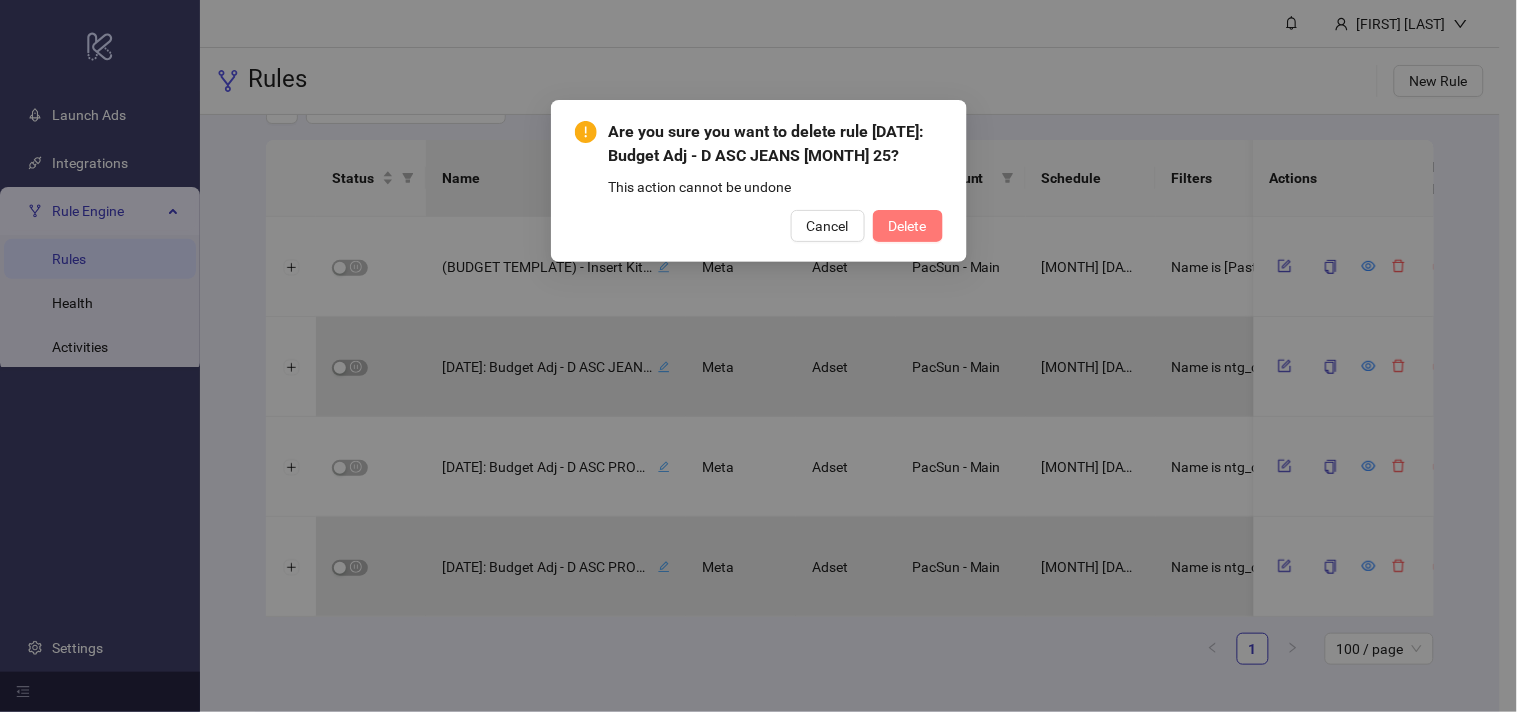 click on "Delete" at bounding box center (908, 226) 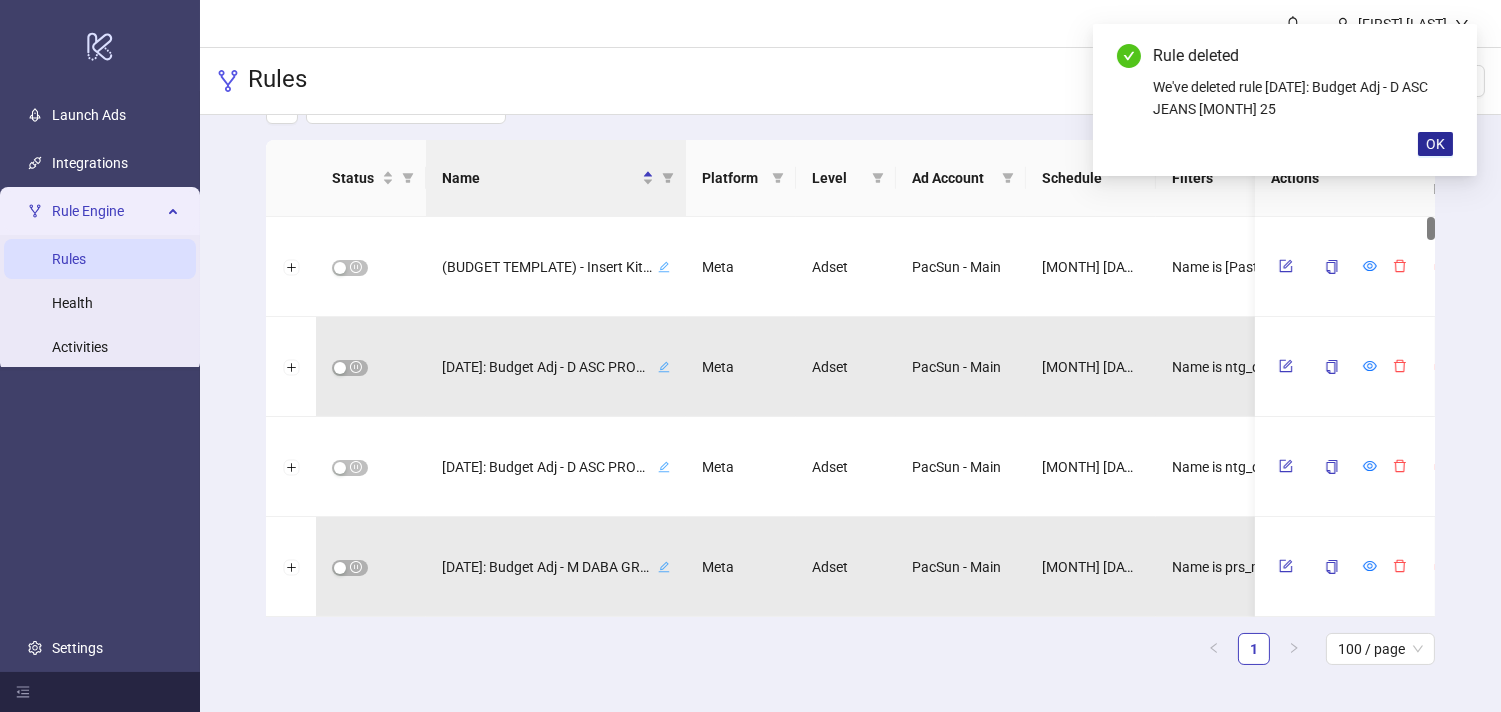 click on "OK" at bounding box center [1435, 144] 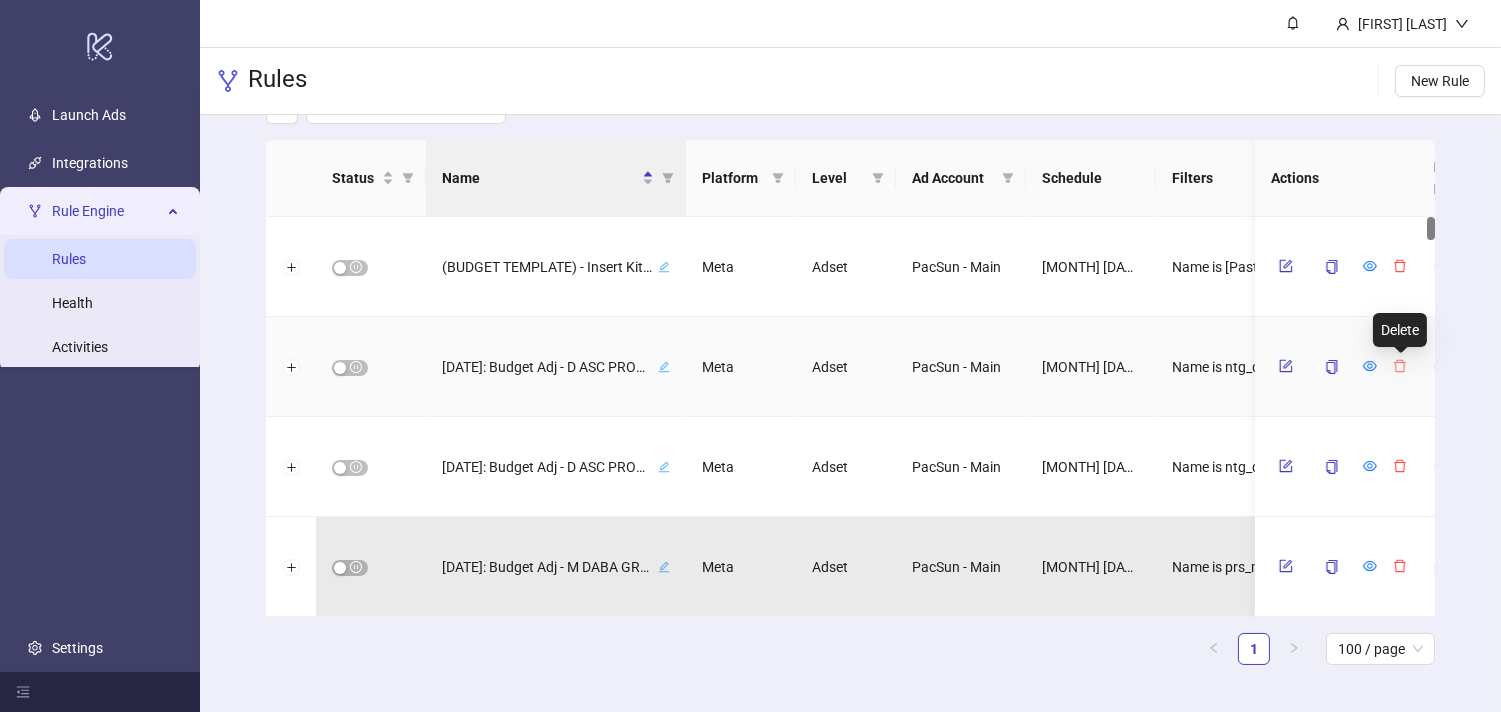 click 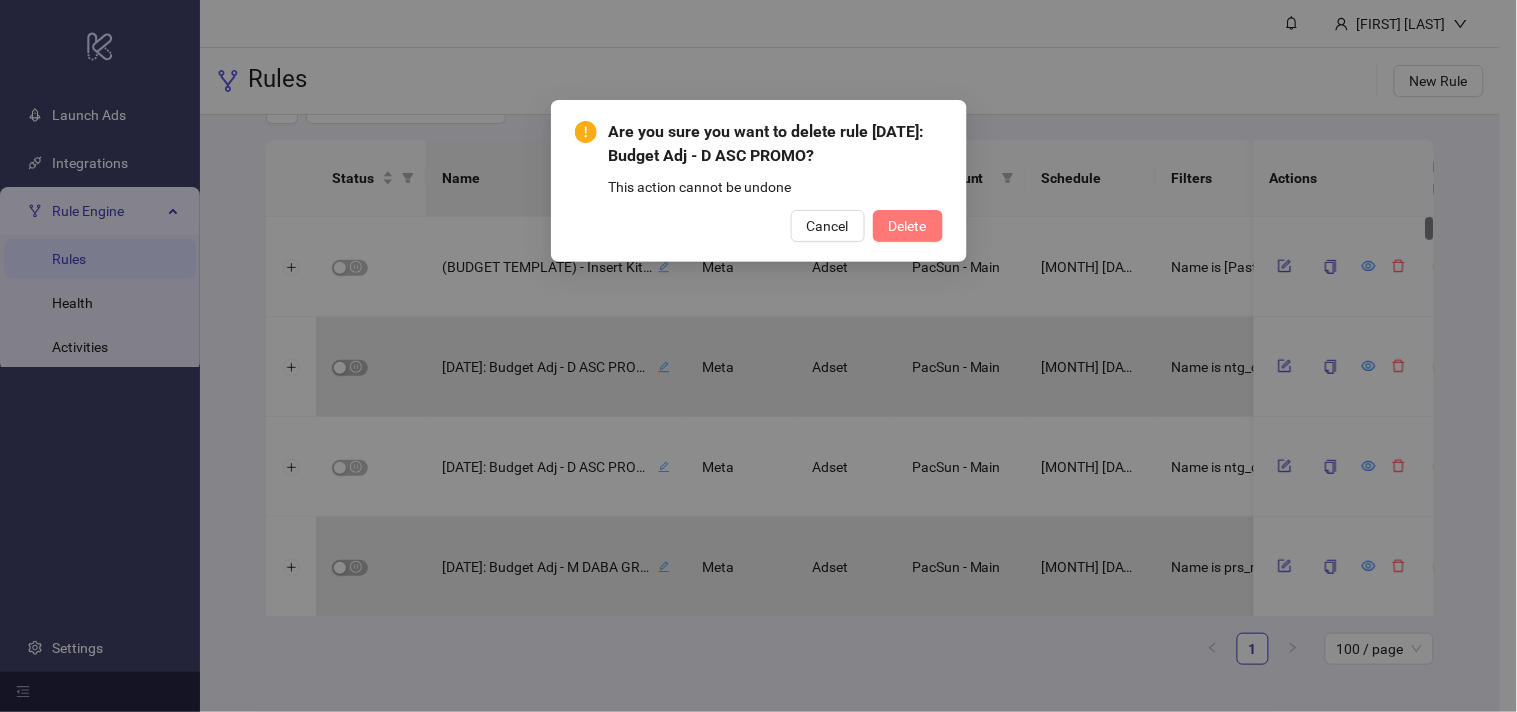 click on "Delete" at bounding box center [908, 226] 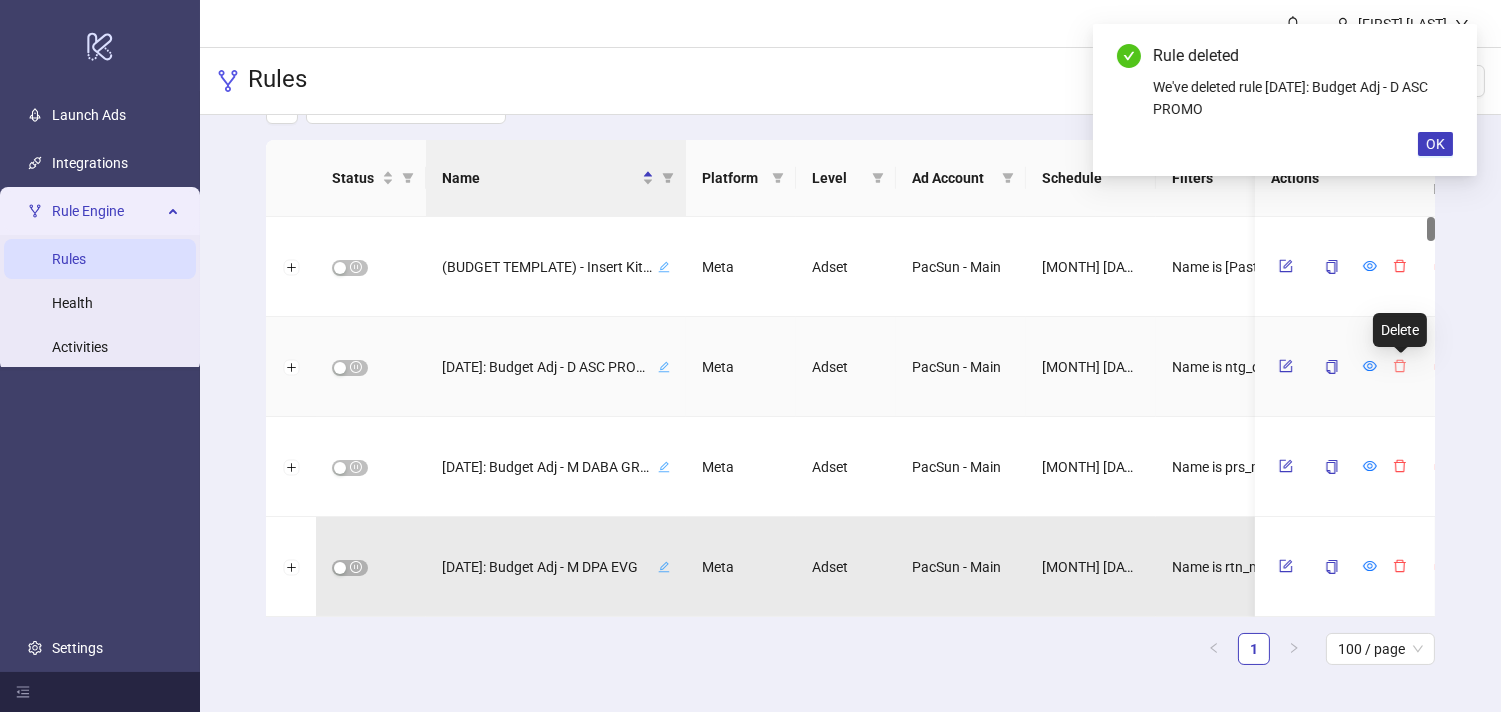 click 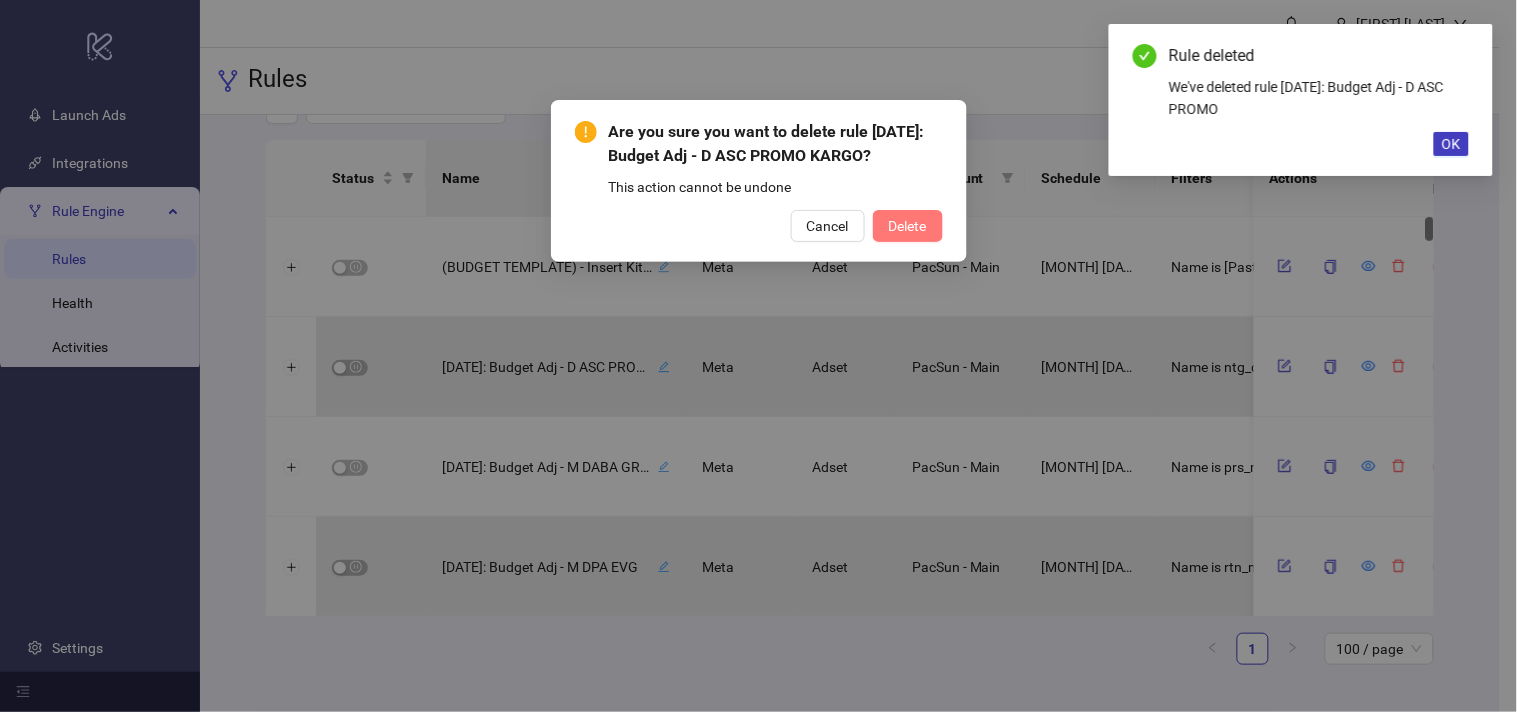 click on "Delete" at bounding box center (908, 226) 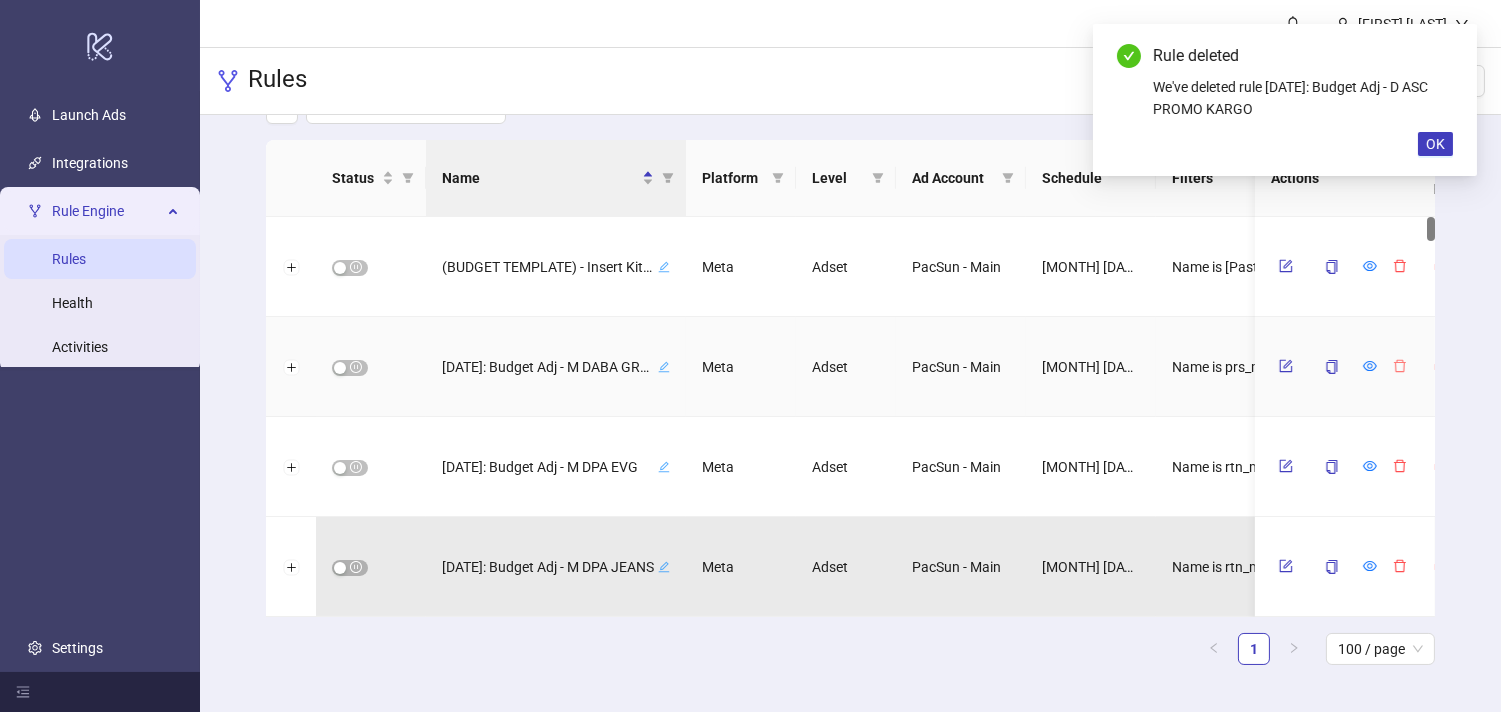 click 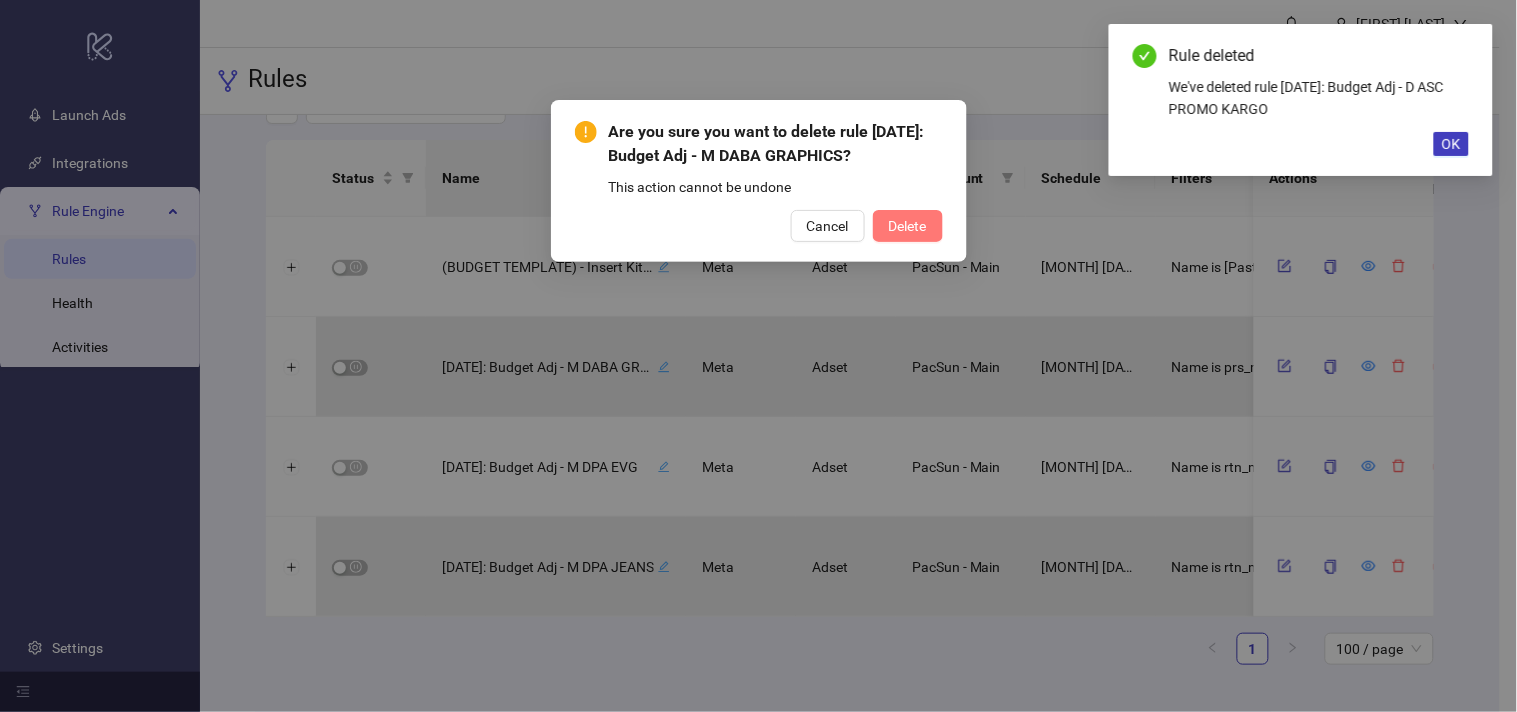 click on "Delete" at bounding box center (908, 226) 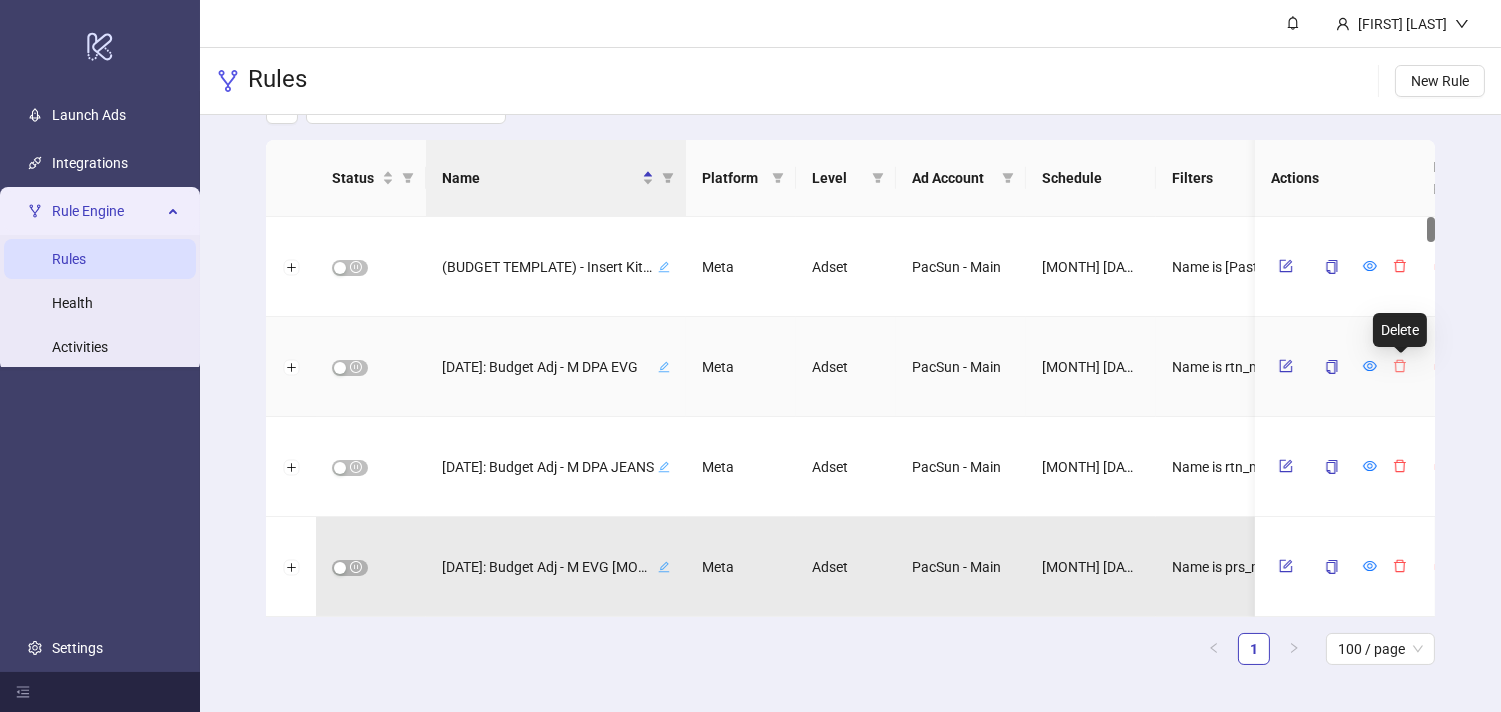 click 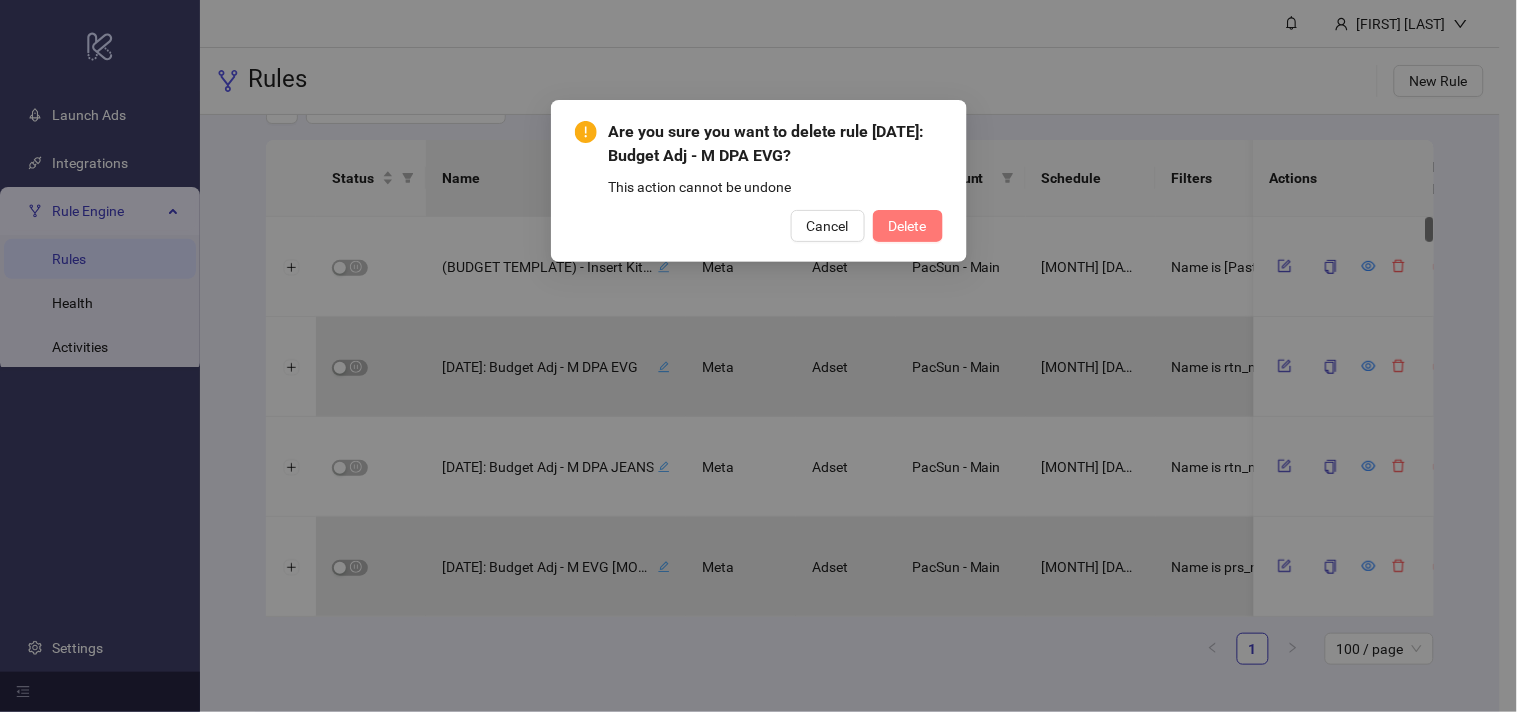 click on "Delete" at bounding box center [908, 226] 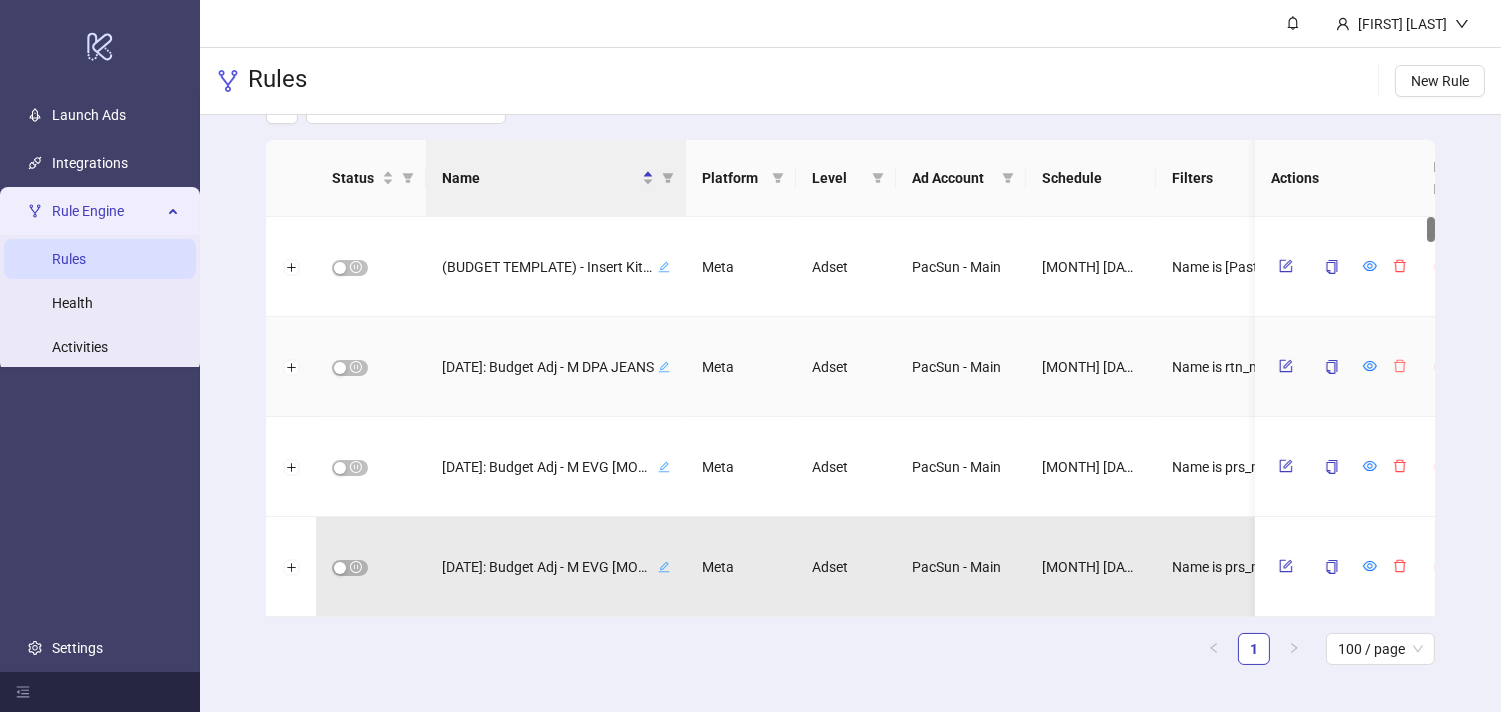 click 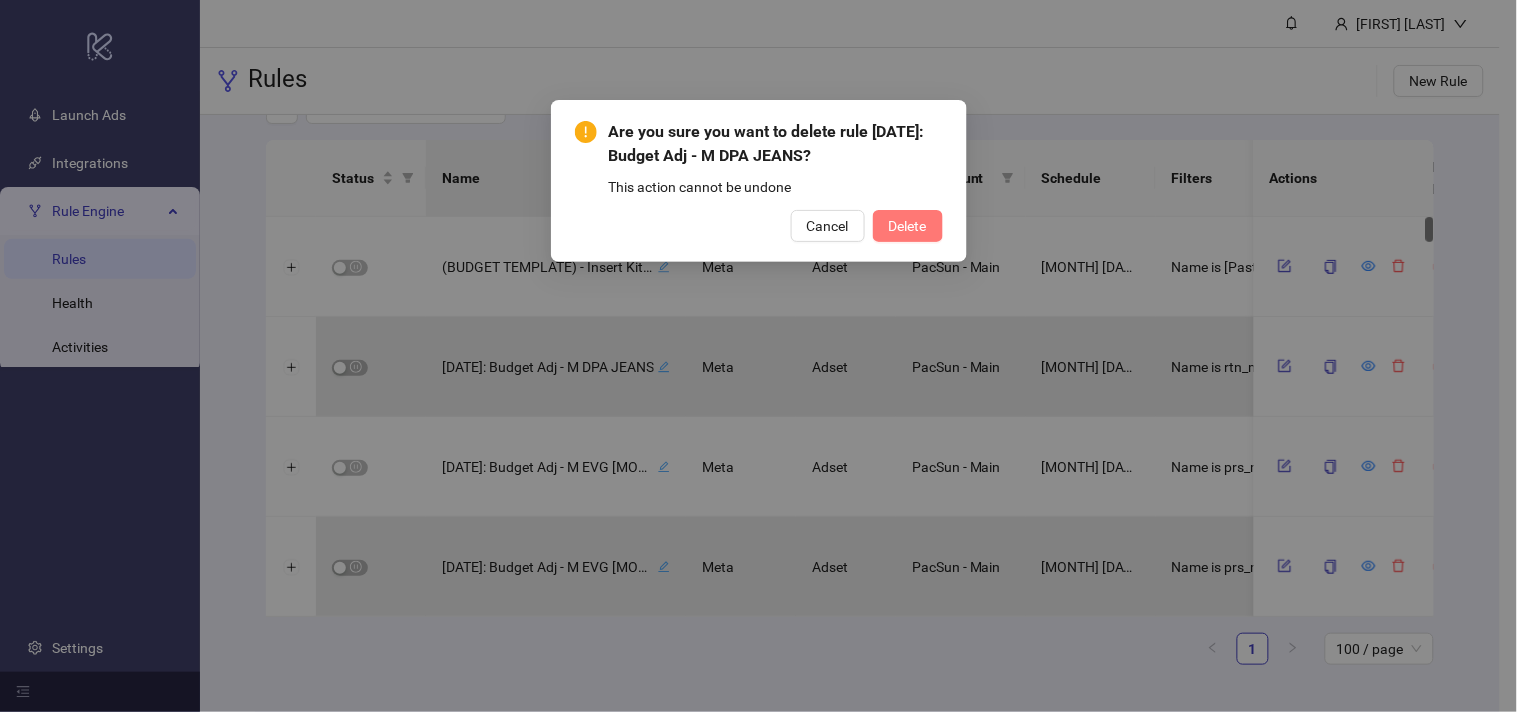 click on "Delete" at bounding box center (908, 226) 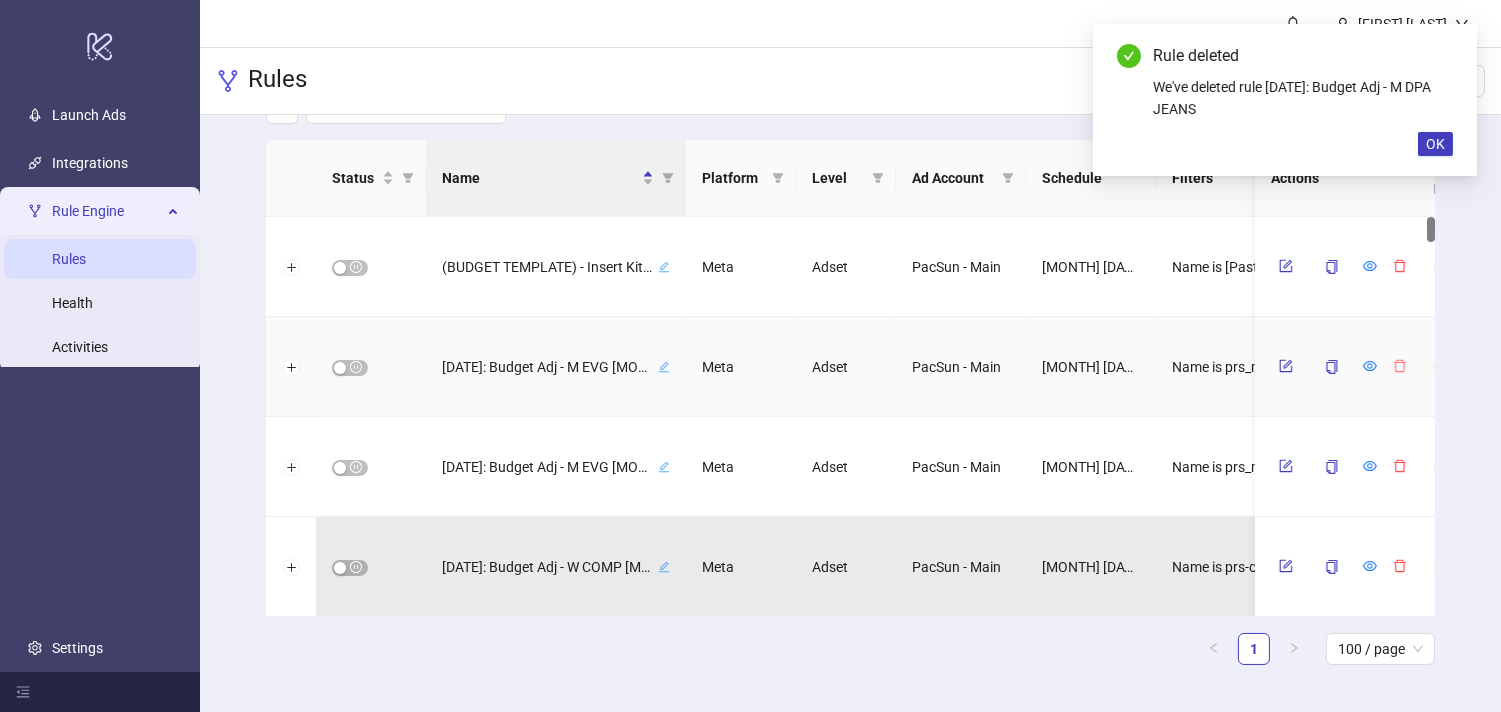 click 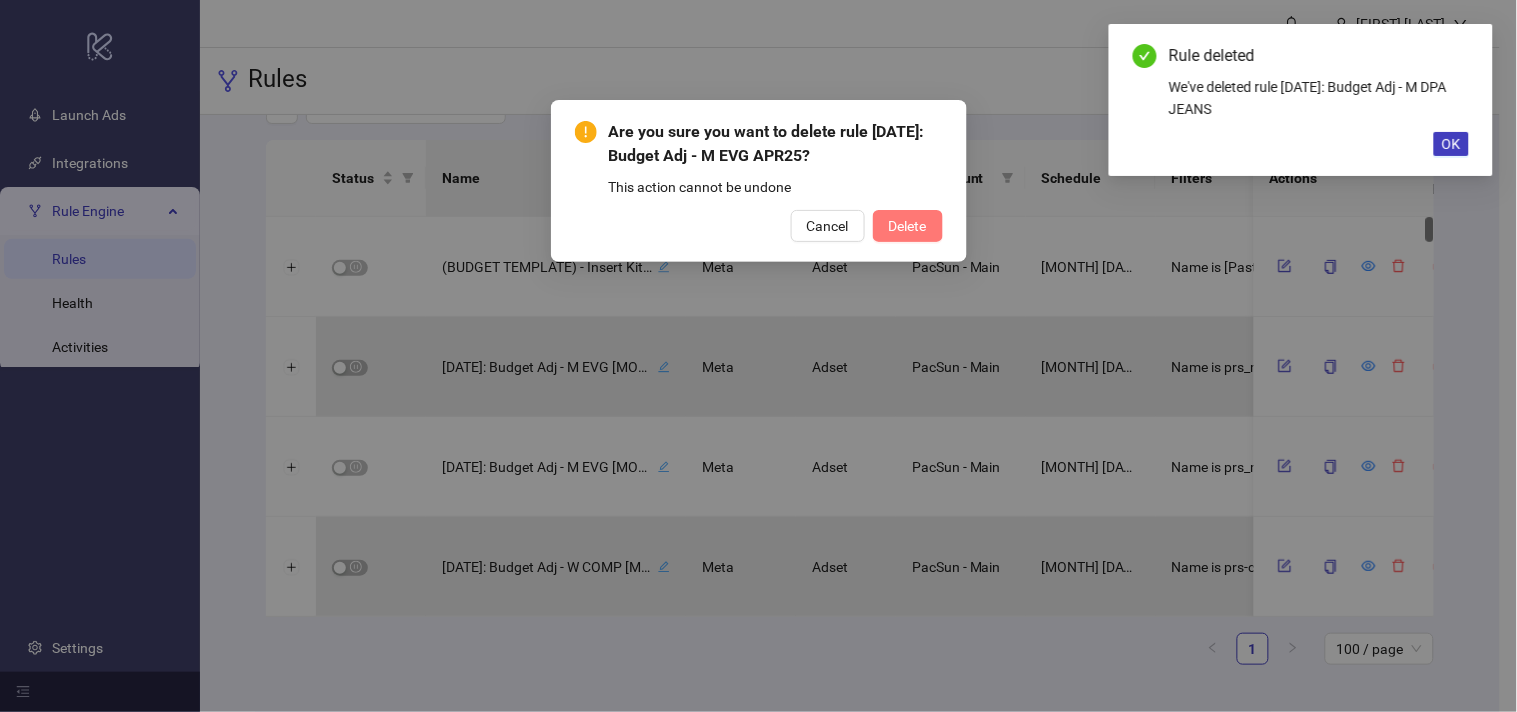 click on "Delete" at bounding box center [908, 226] 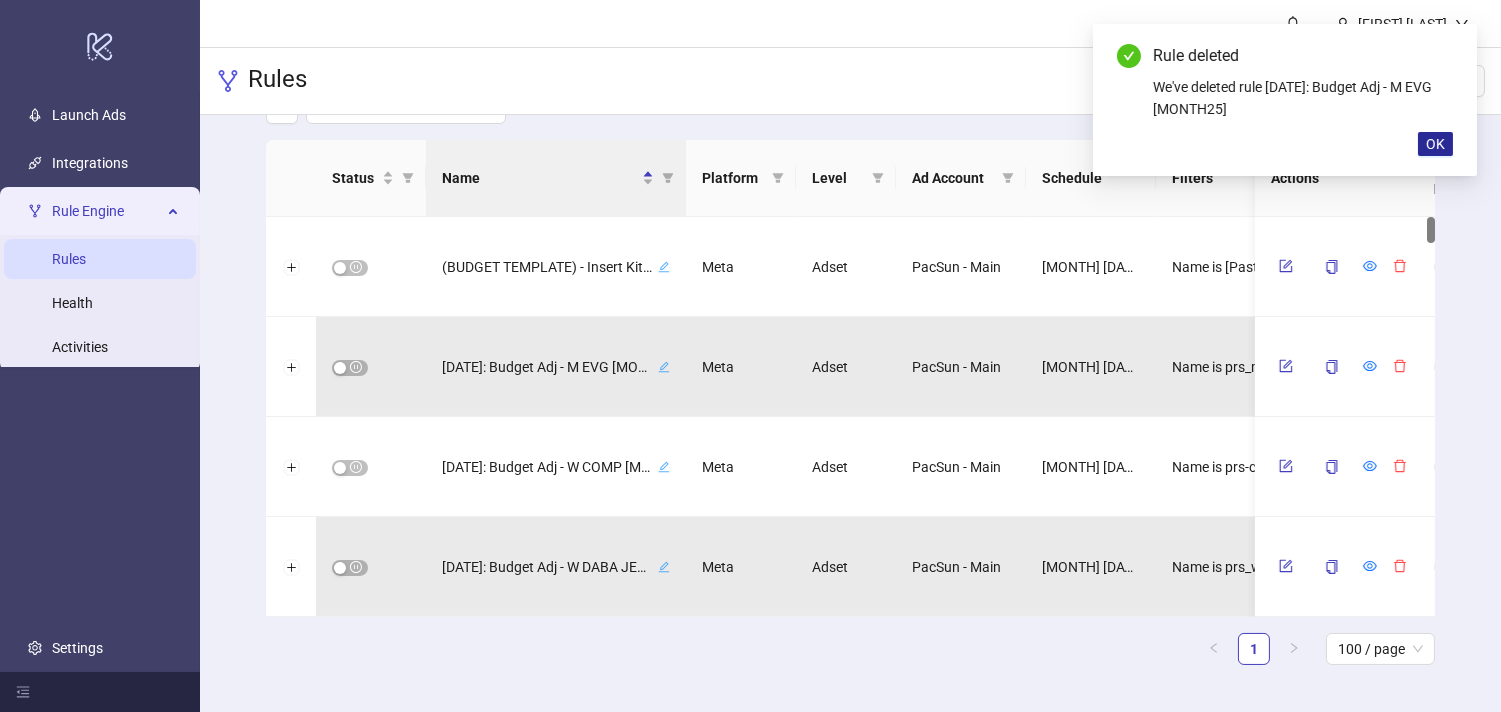 click on "OK" at bounding box center (1435, 144) 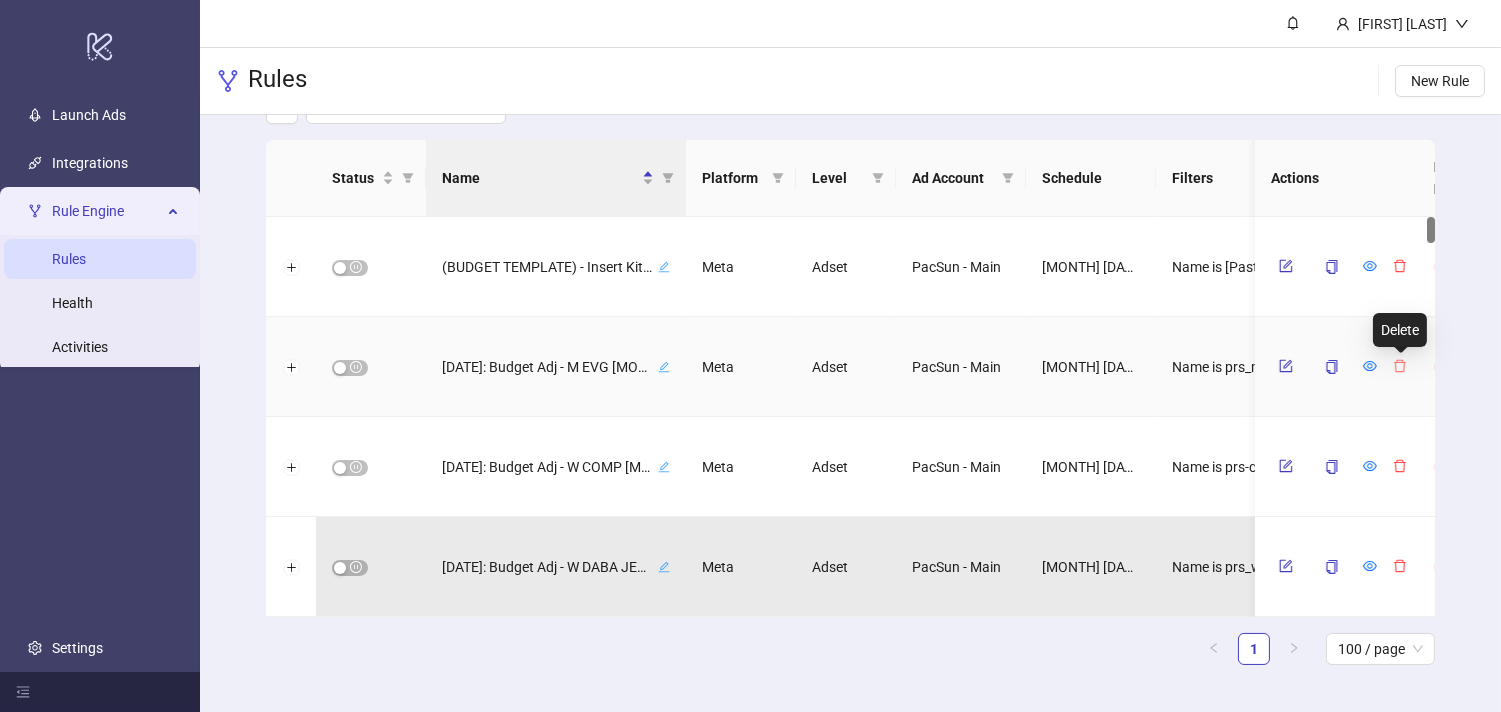 click 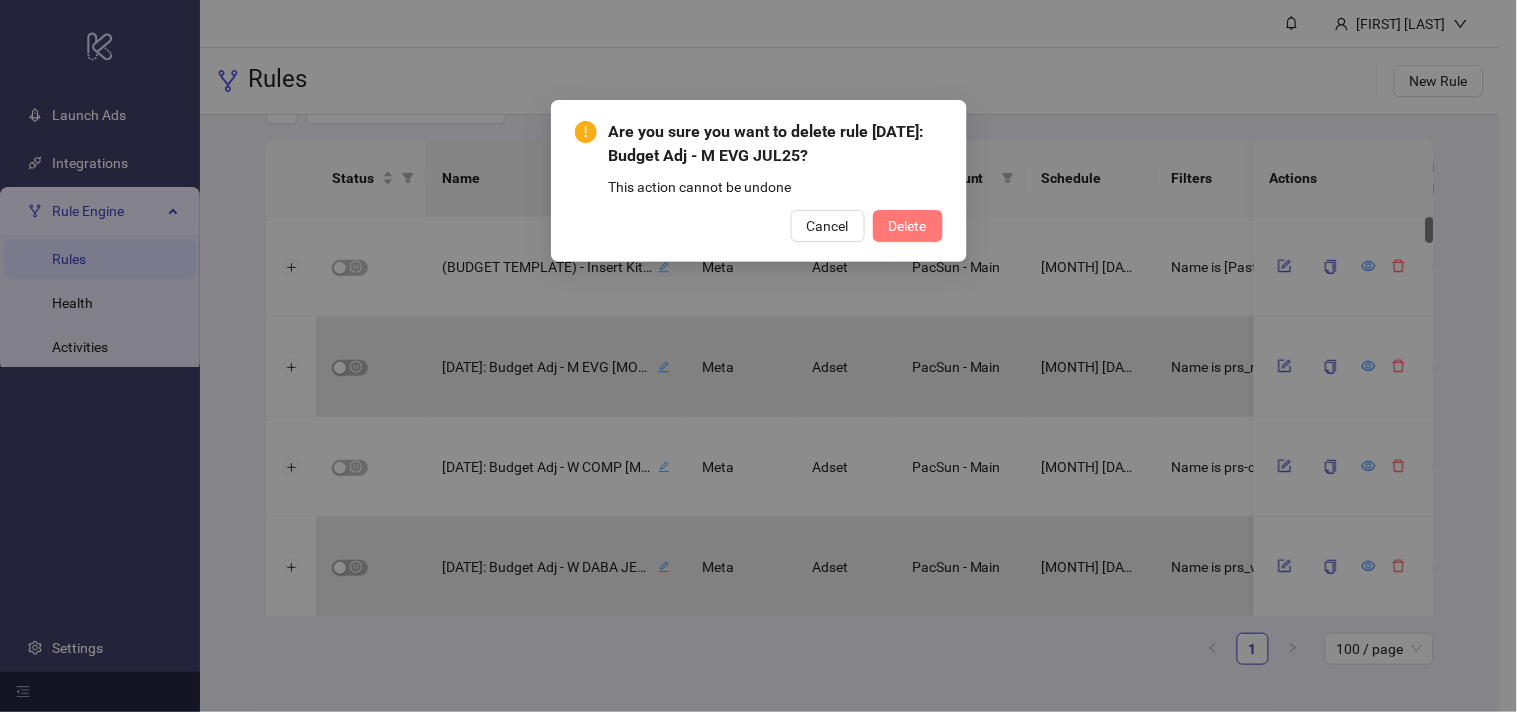 click on "Delete" at bounding box center [908, 226] 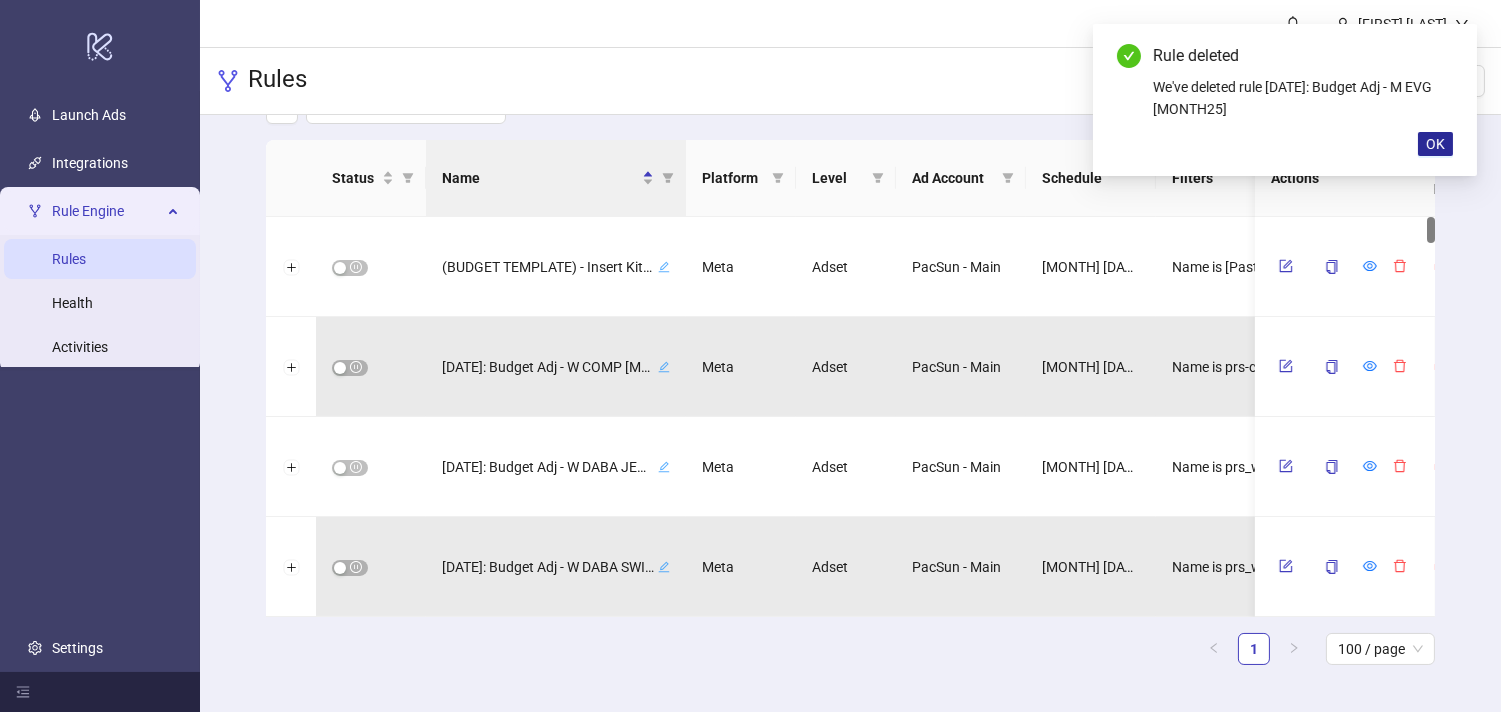 click on "OK" at bounding box center (1435, 144) 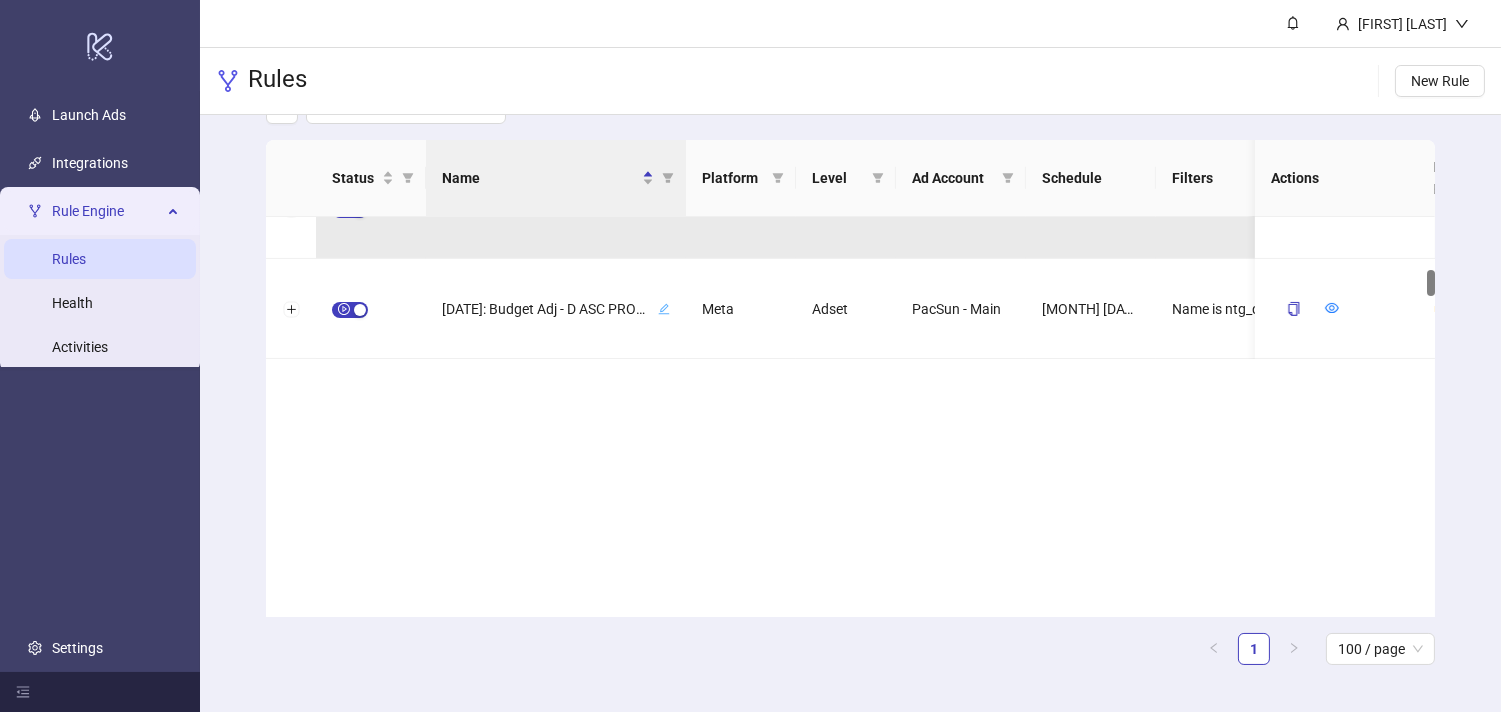 scroll, scrollTop: 788, scrollLeft: 0, axis: vertical 